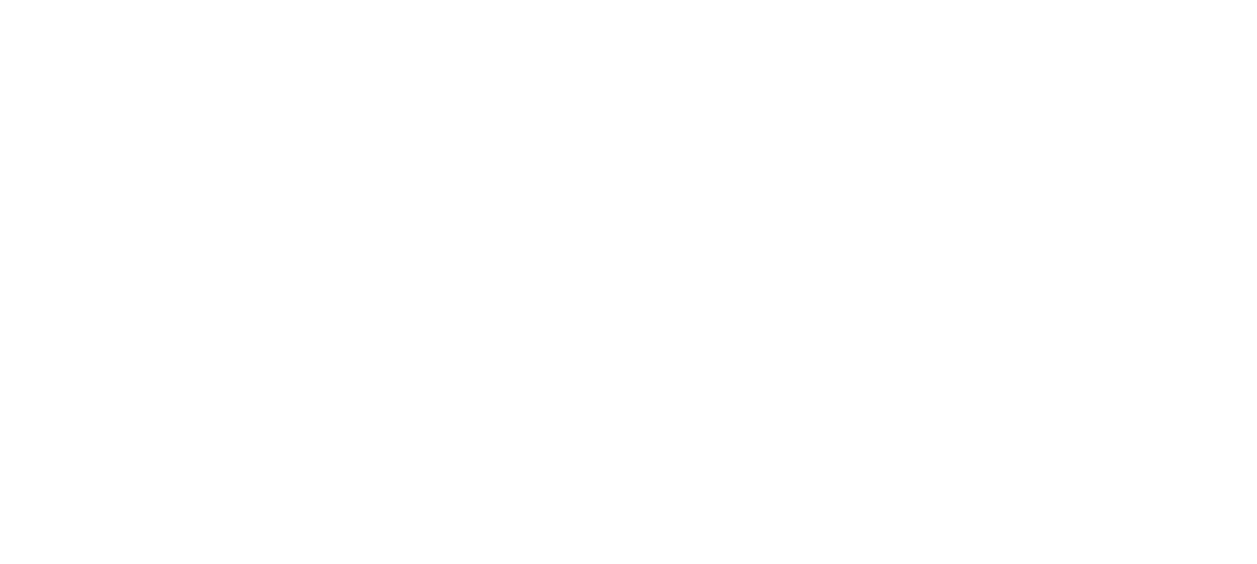 scroll, scrollTop: 0, scrollLeft: 0, axis: both 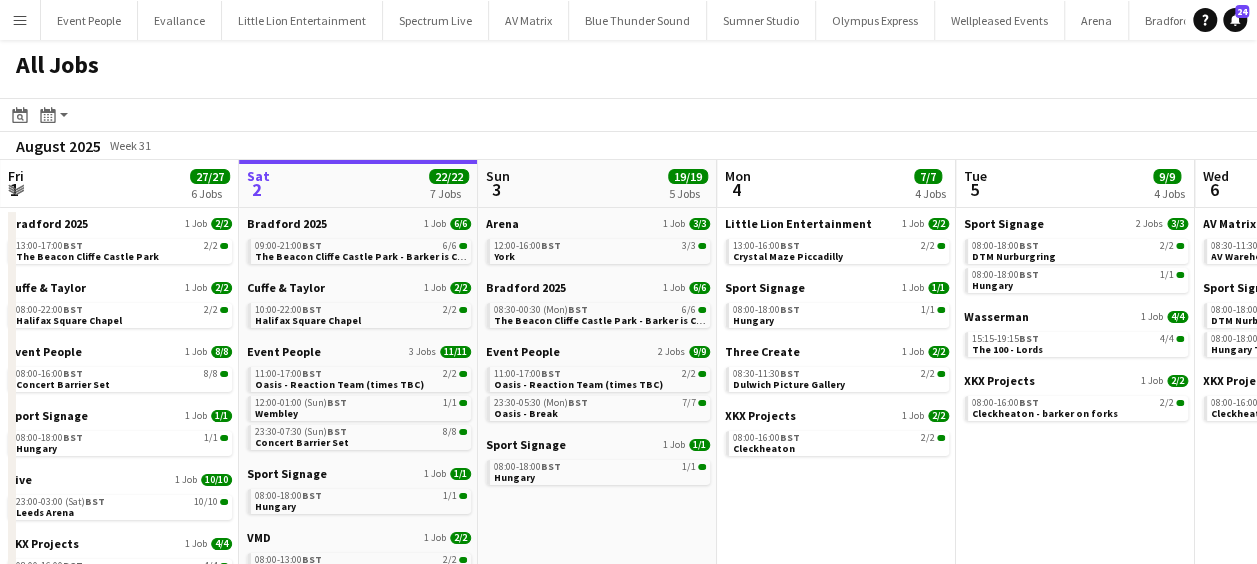 click on "Menu" at bounding box center [20, 20] 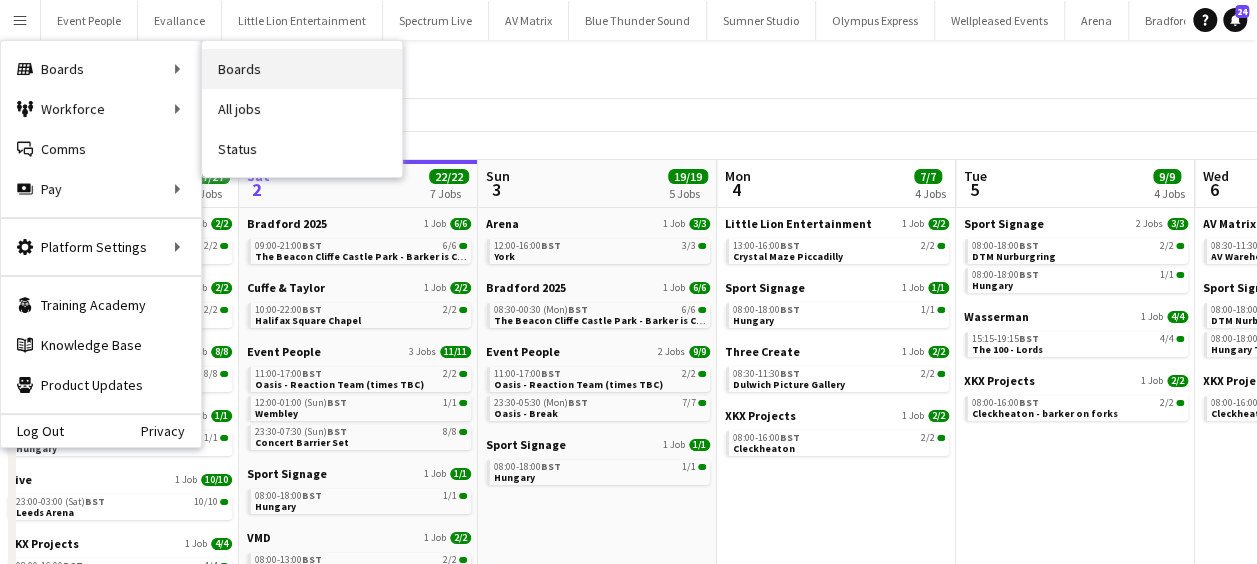 click on "Boards" at bounding box center (302, 69) 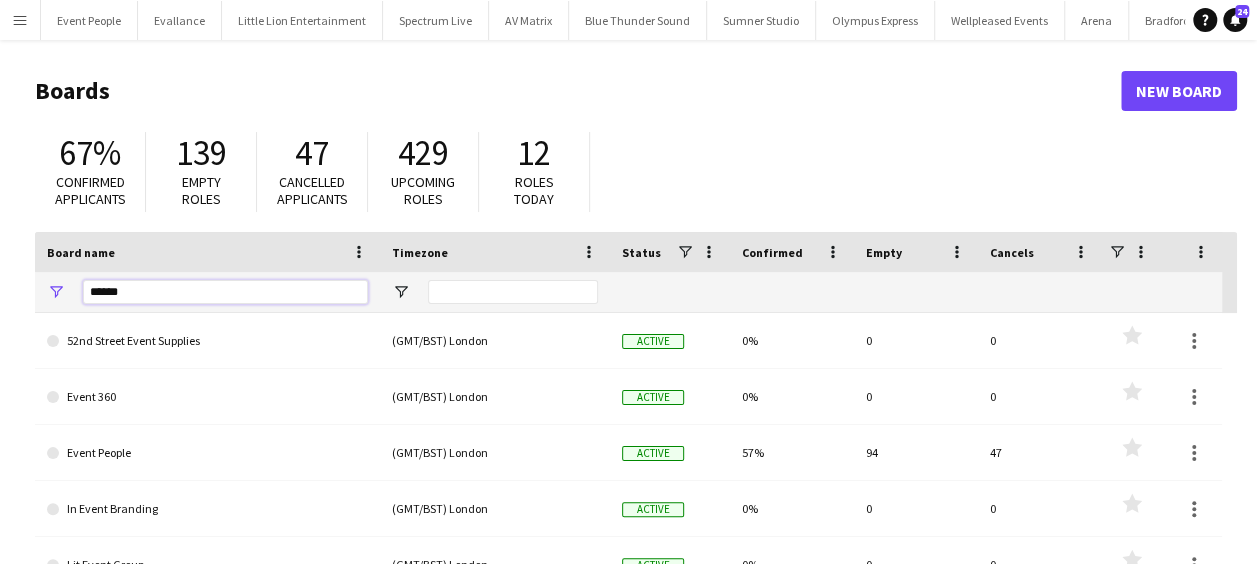 click on "*****" at bounding box center [225, 292] 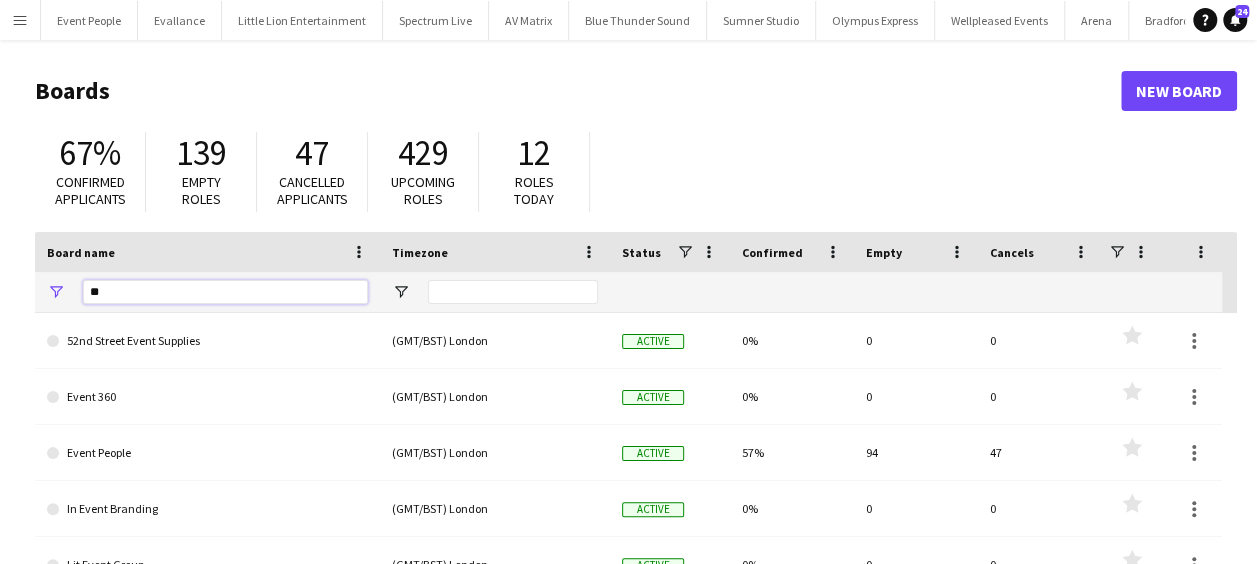 type on "*" 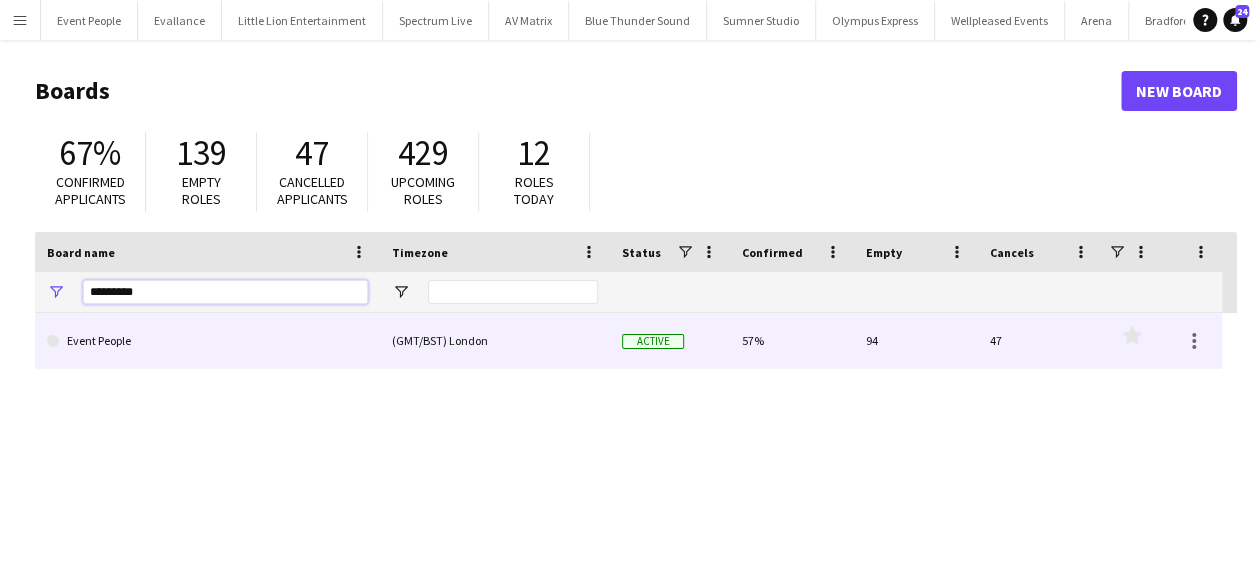 type on "*********" 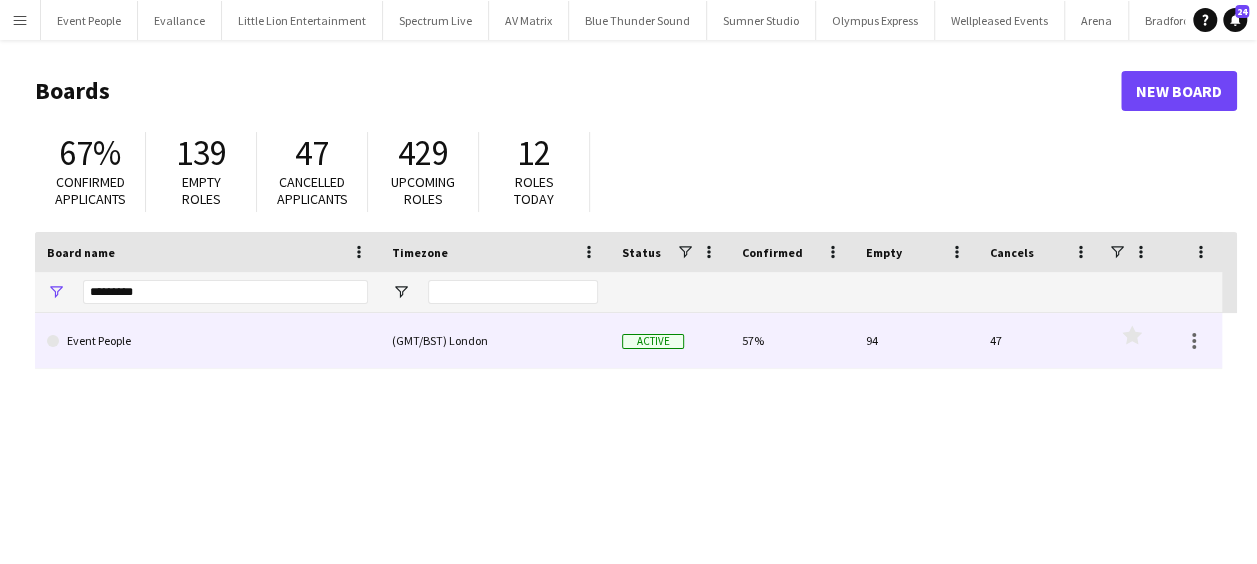 click on "Event People" 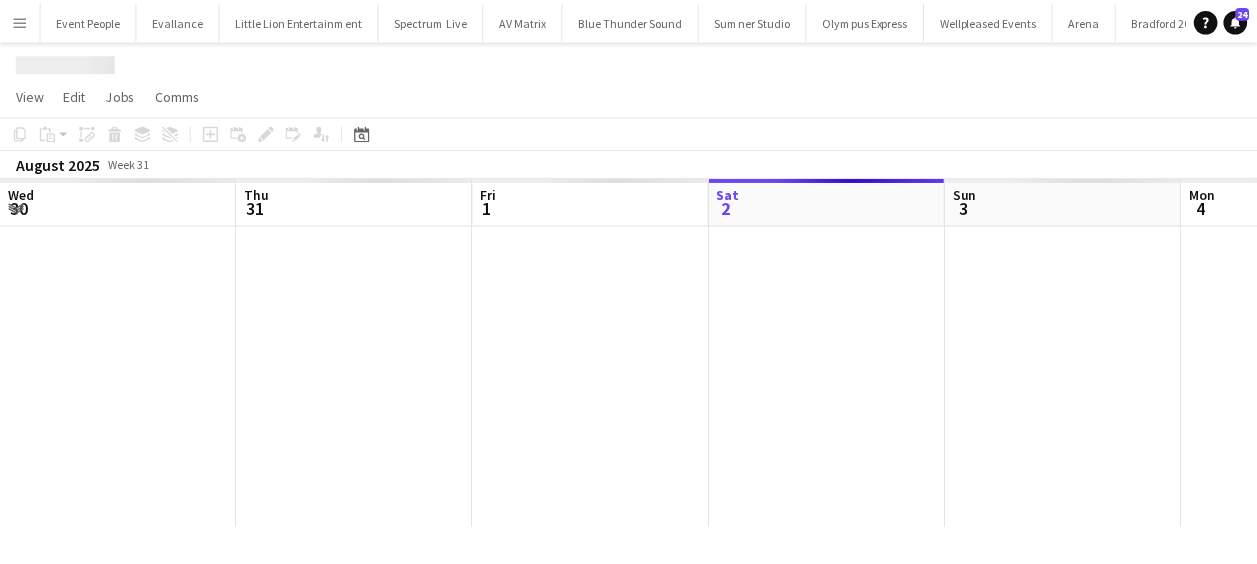 scroll, scrollTop: 0, scrollLeft: 478, axis: horizontal 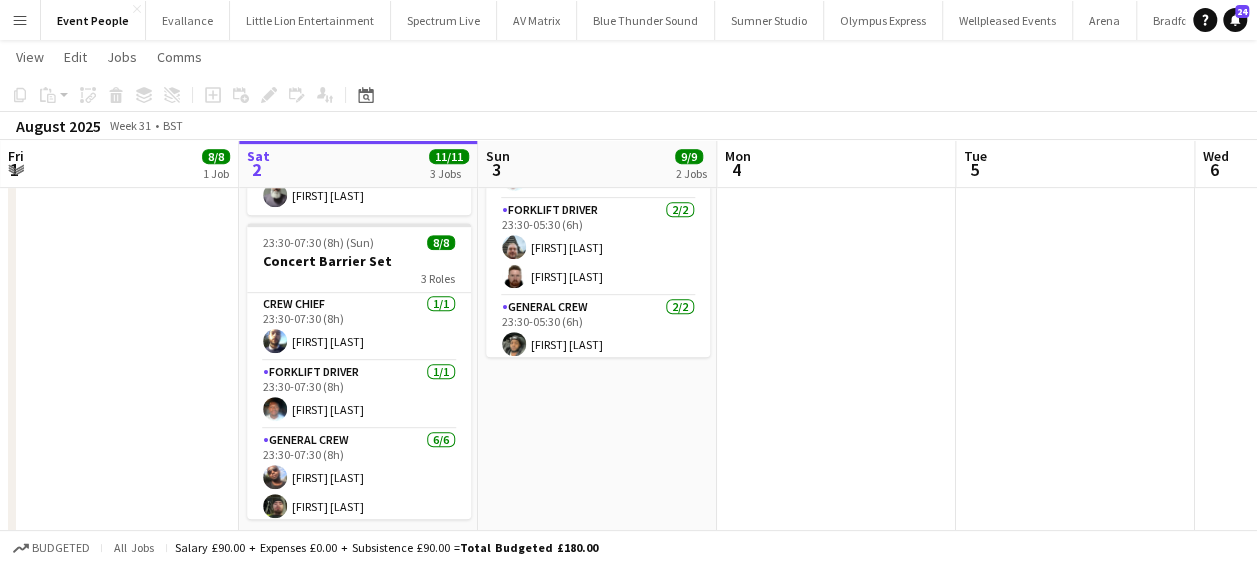 click on "11:00-17:00 (6h) 2/2 Oasis - Reaction Team (times TBC) 2 Roles Forklift Driver 1/1 11:00-17:00 (6h)
[FIRST] [LAST] Van Driver 1/1 11:00-17:00 (6h)
[FIRST] [LAST] 23:30-05:30 (6h) (Mon) 7/7 Oasis - Break 4 Roles Crew Chief 1/1 23:30-05:30 (6h)
[FIRST] [LAST] Forklift Driver 2/2 23:30-05:30 (6h)
[FIRST] [LAST] [FIRST] [LAST] General Crew 2/2 23:30-05:30 (6h)
[FIRST] [LAST] [FIRST] [LAST] Van Driver 2/2 23:30-05:30 (6h)
[FIRST] [LAST] [FIRST] [LAST]" at bounding box center (597, 191) 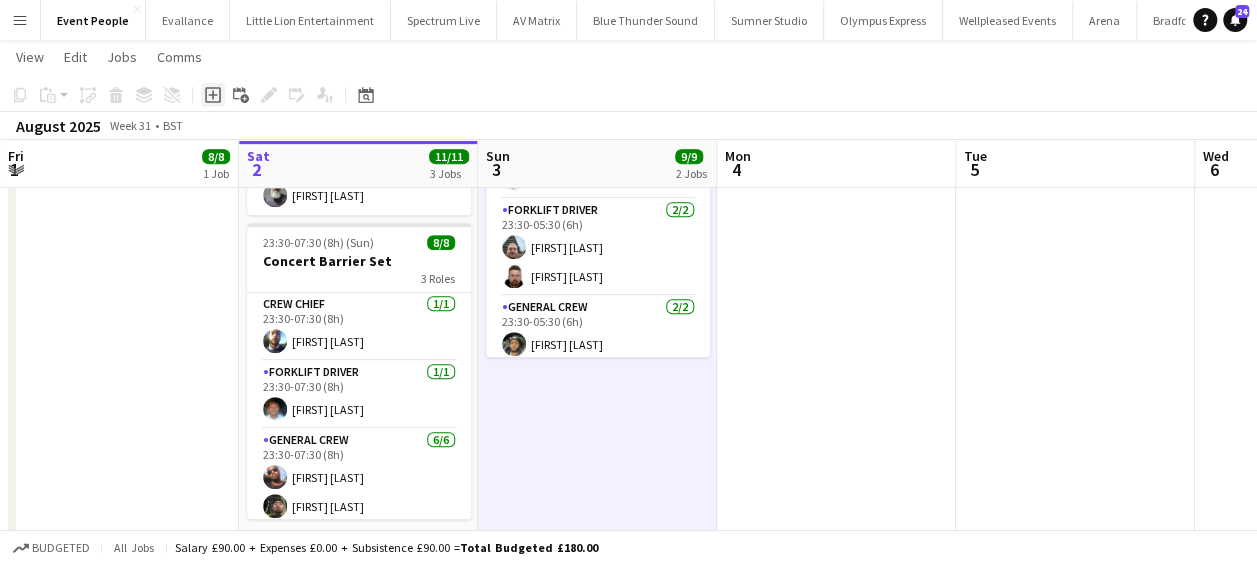 click on "Add job" 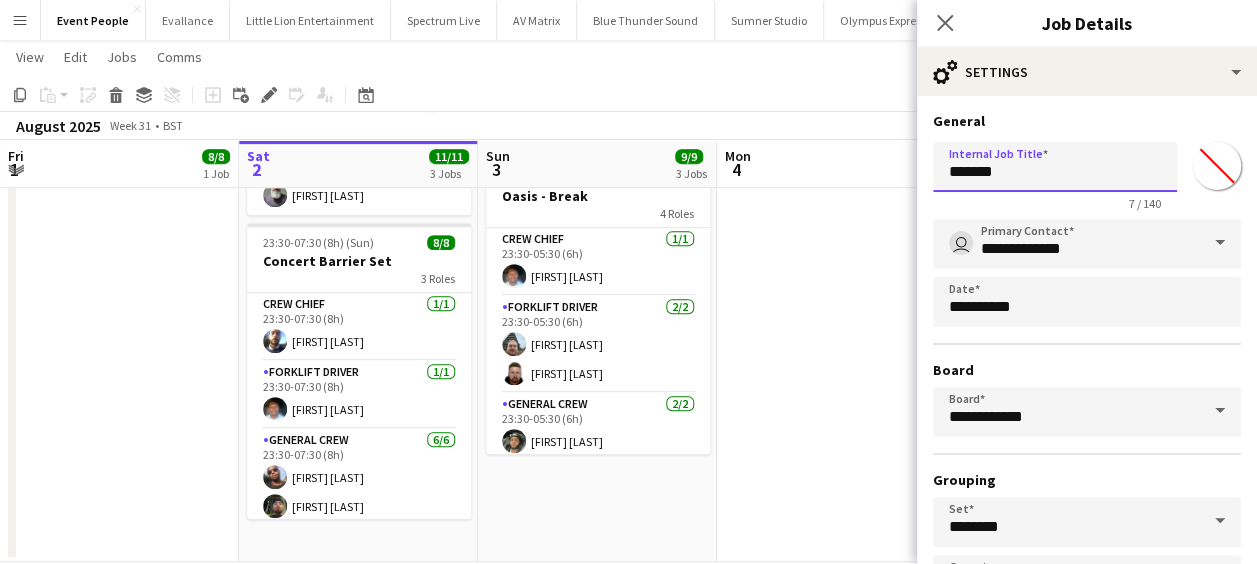 click on "*******" at bounding box center [1055, 167] 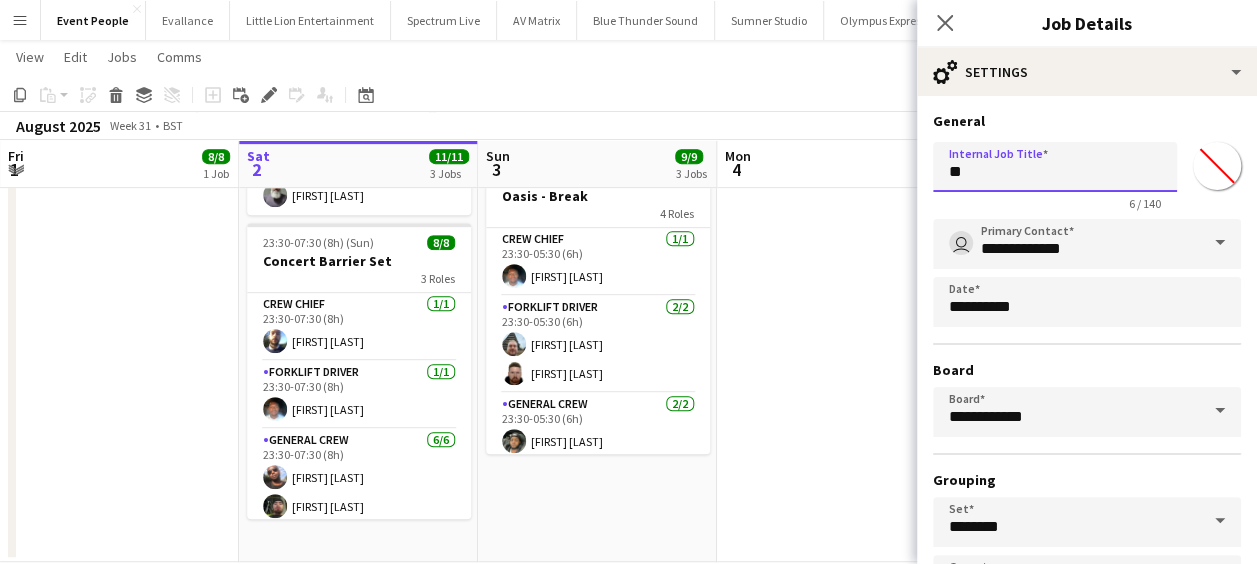 type on "*" 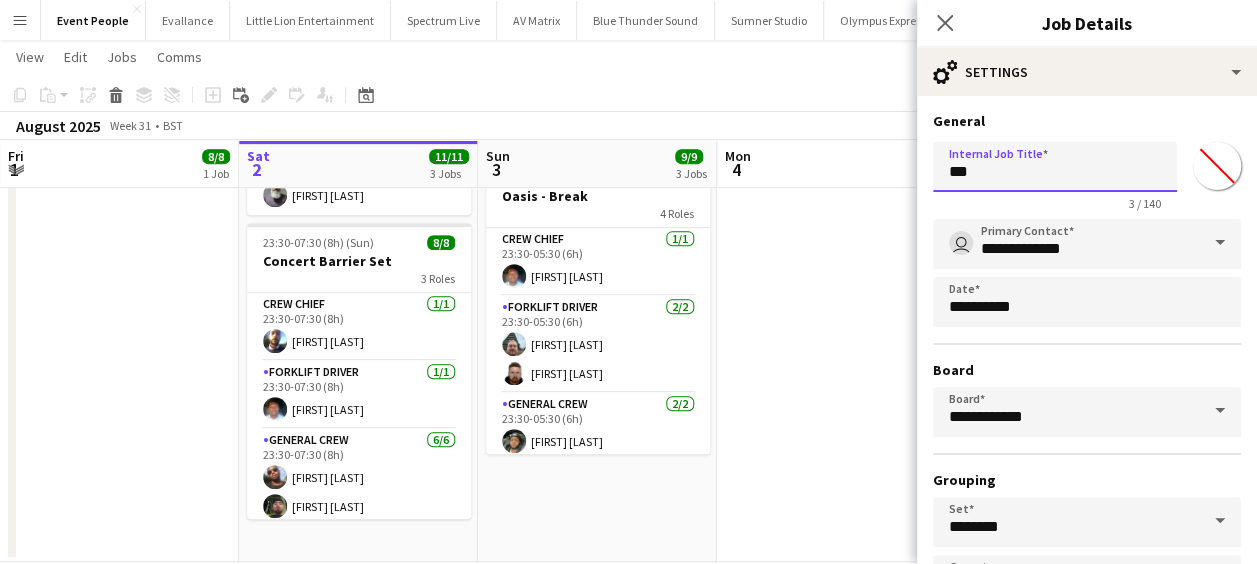 type on "****" 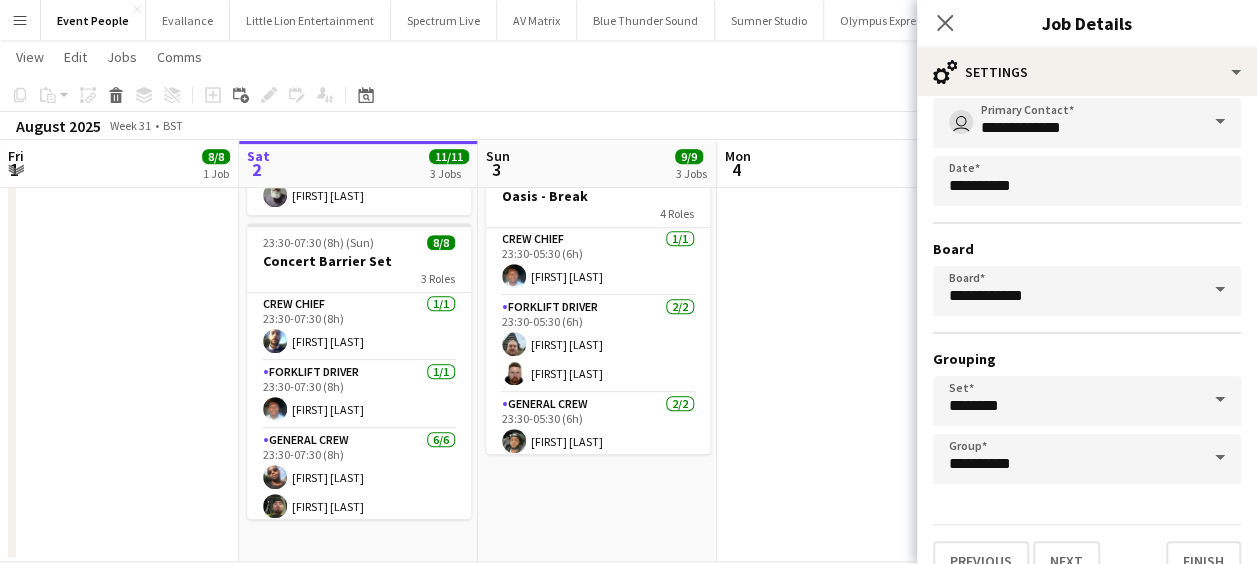 scroll, scrollTop: 154, scrollLeft: 0, axis: vertical 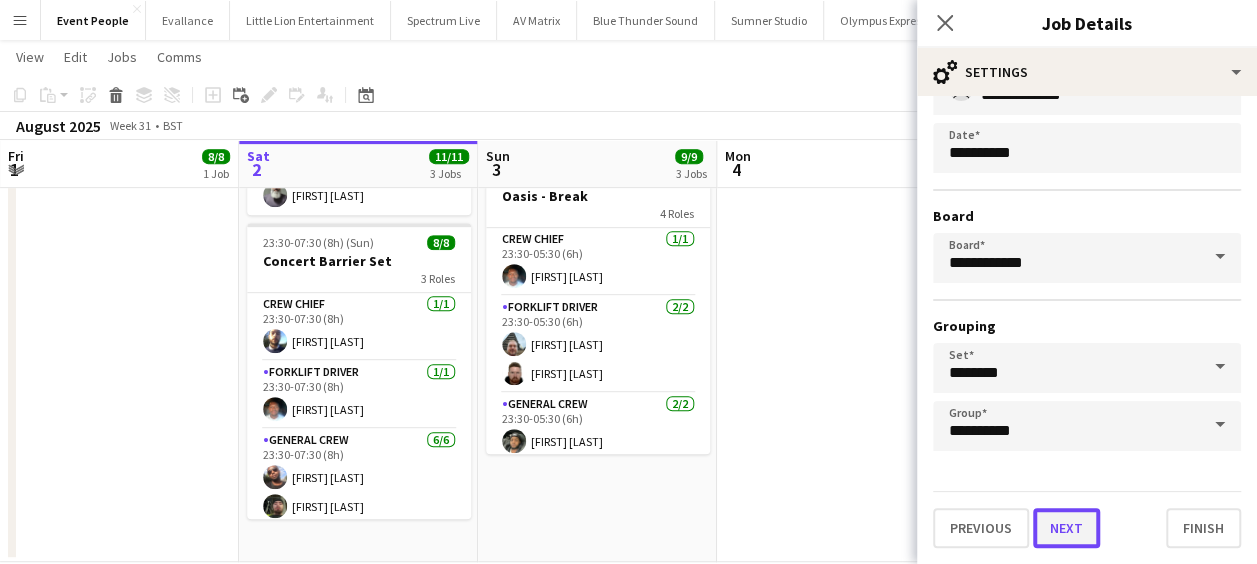 click on "Next" at bounding box center [1066, 528] 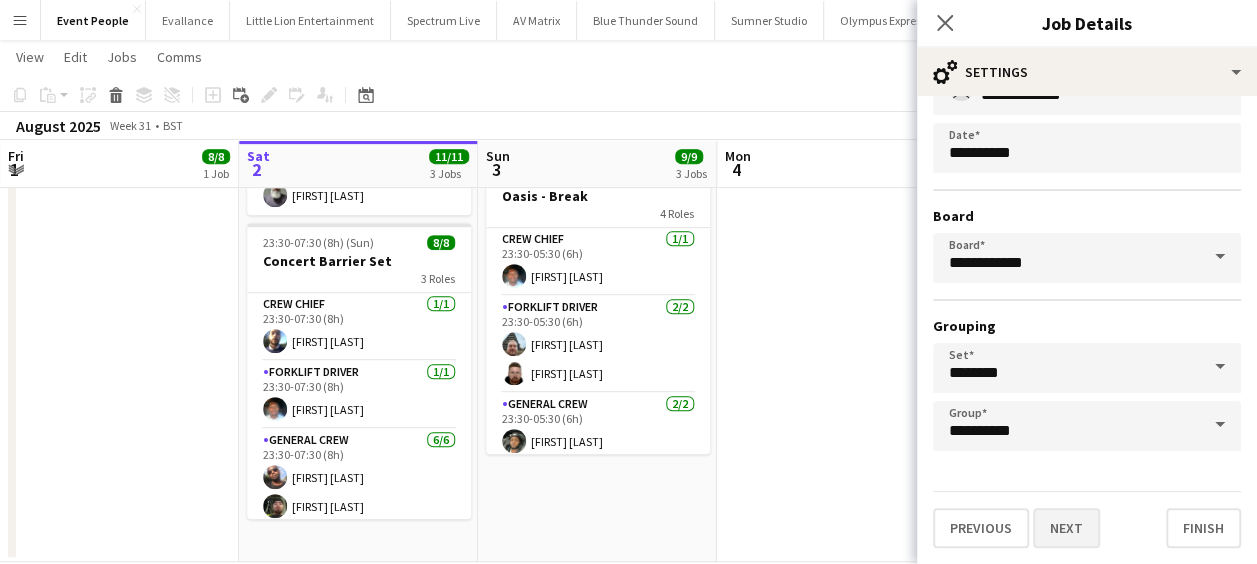 scroll, scrollTop: 0, scrollLeft: 0, axis: both 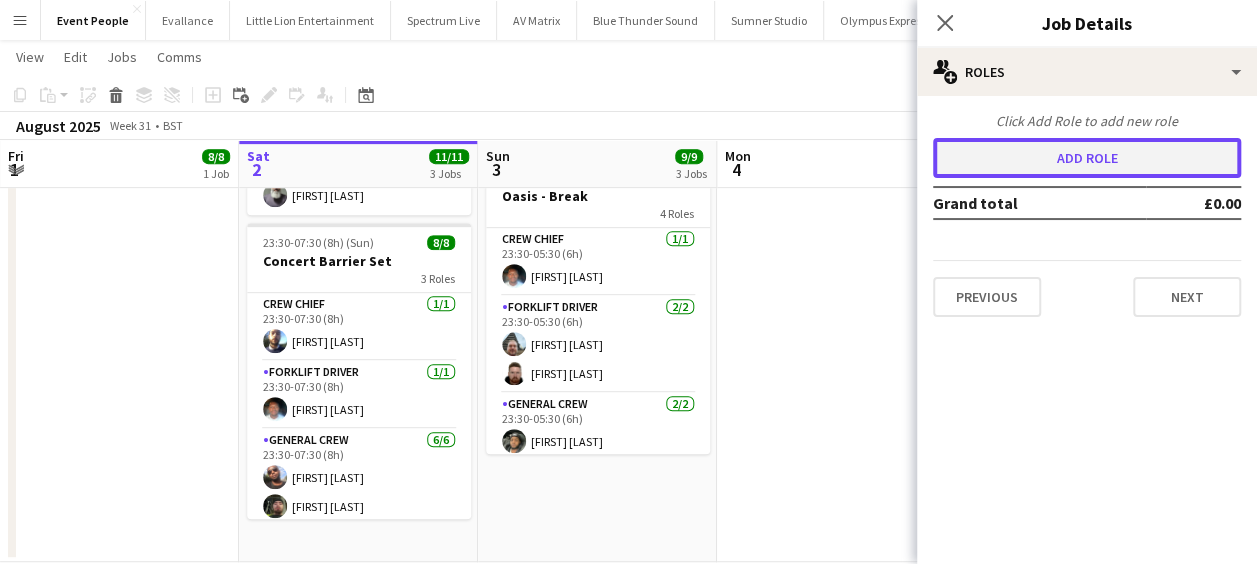 click on "Add role" at bounding box center [1087, 158] 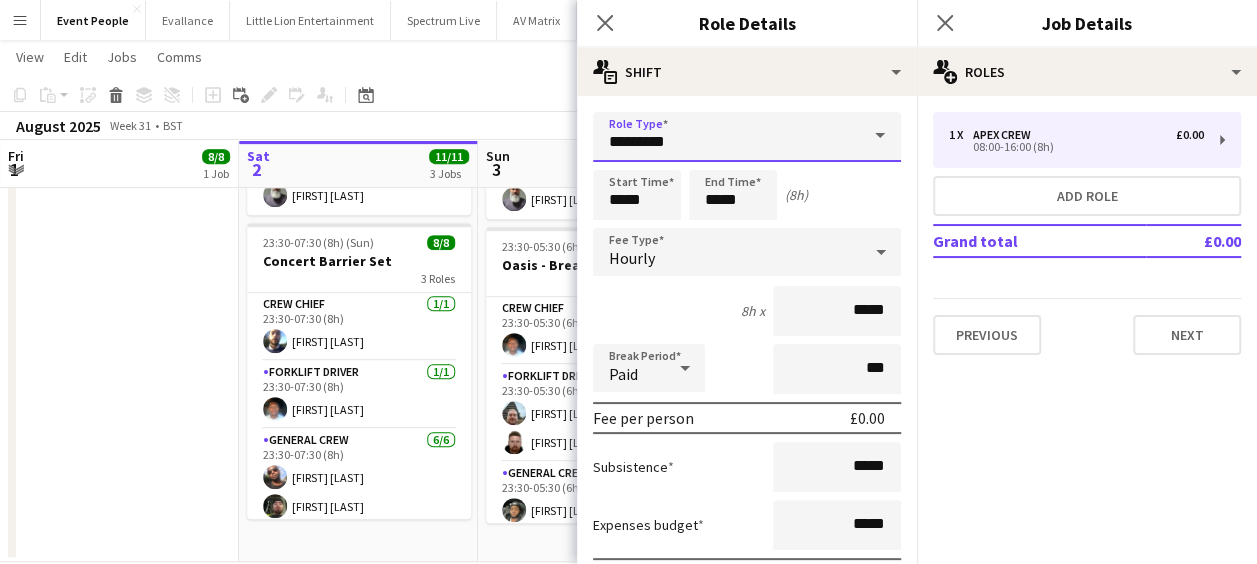 click on "*********" at bounding box center (747, 137) 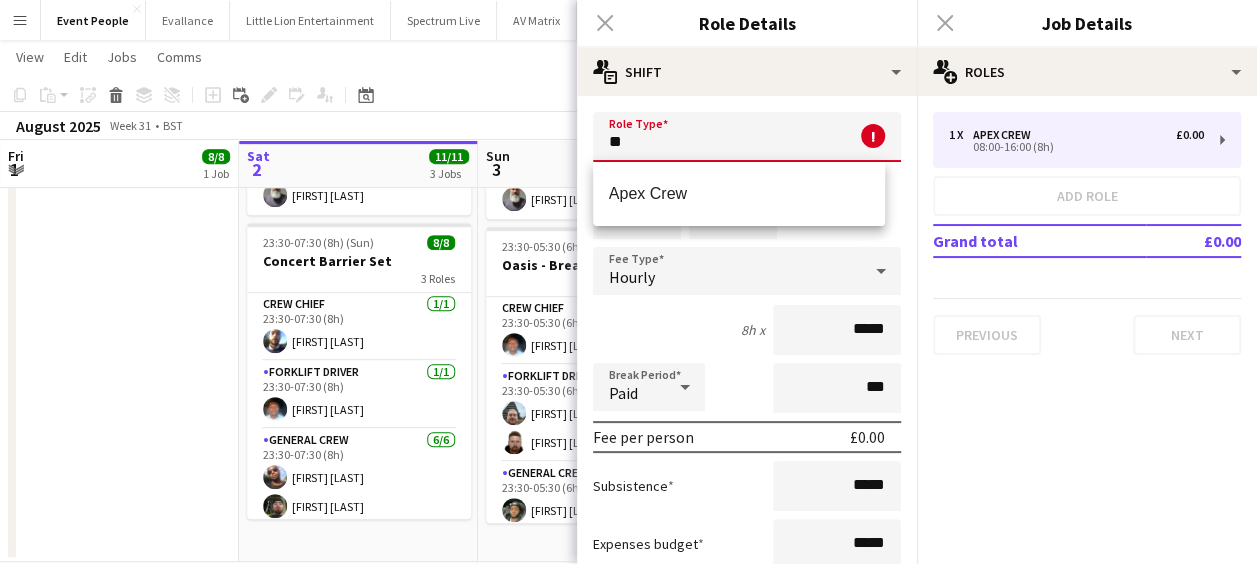 type on "*" 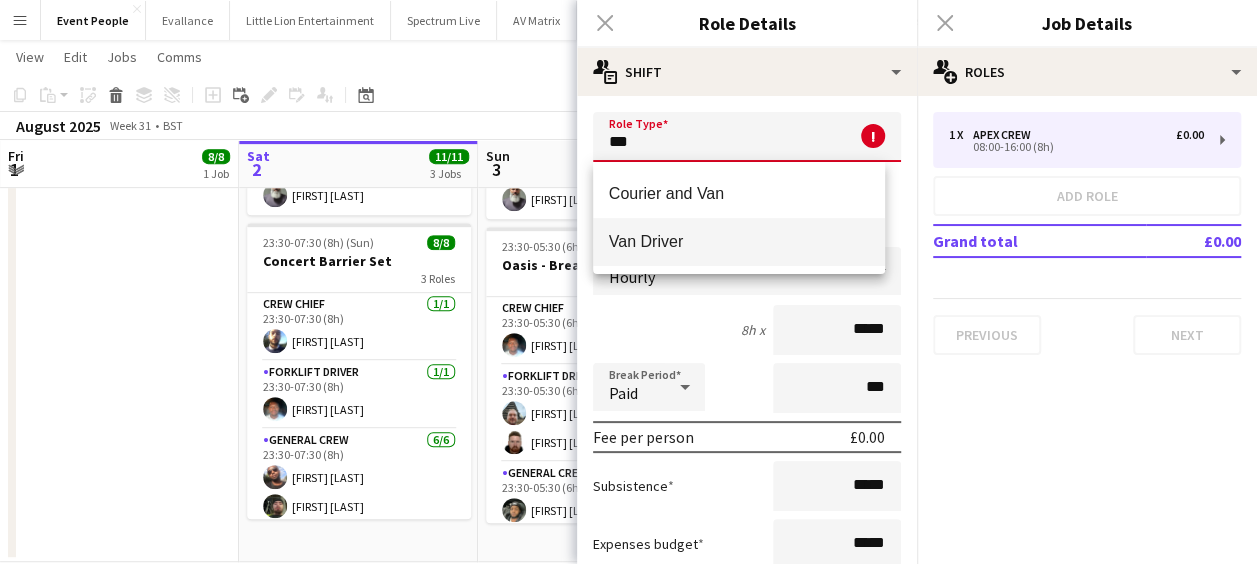 click on "Van Driver" at bounding box center (739, 242) 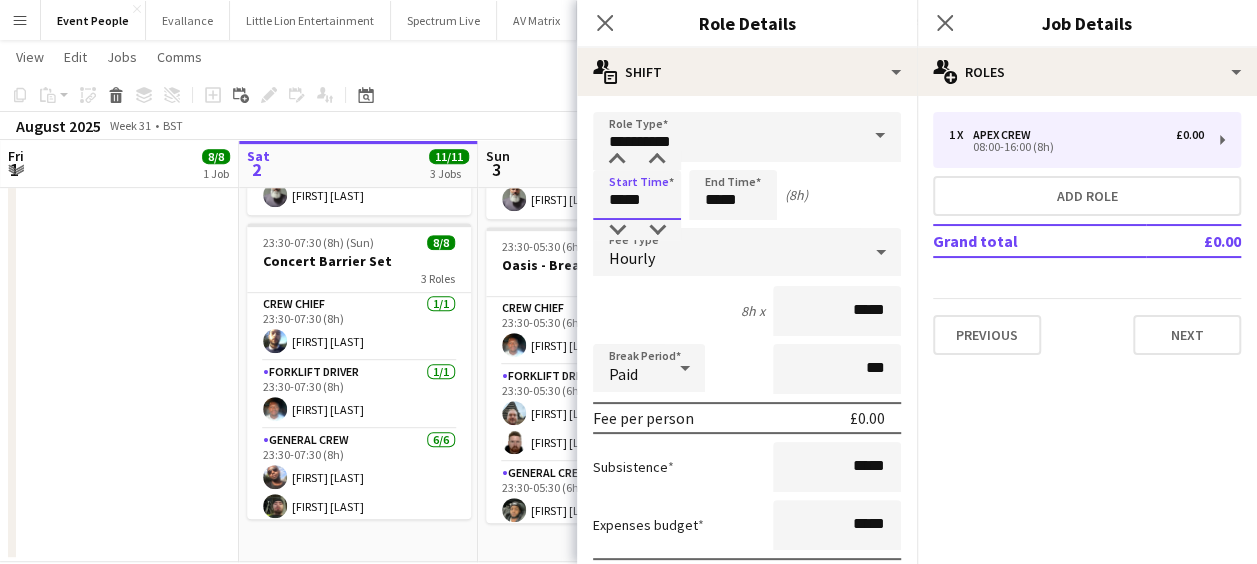 drag, startPoint x: 644, startPoint y: 191, endPoint x: 472, endPoint y: 215, distance: 173.66635 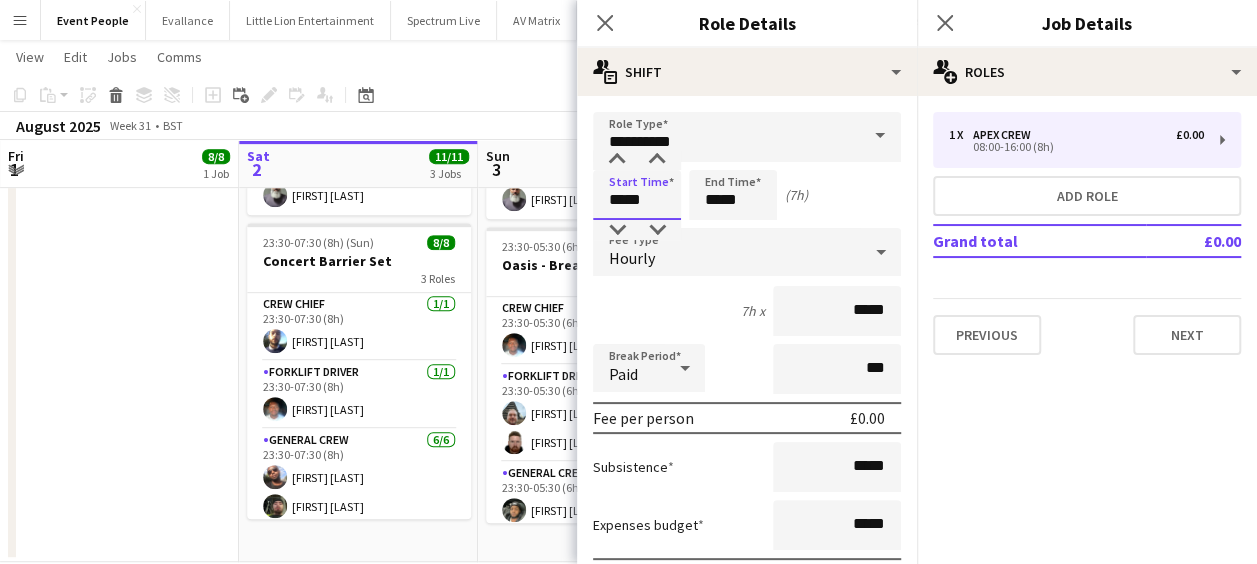 type on "*****" 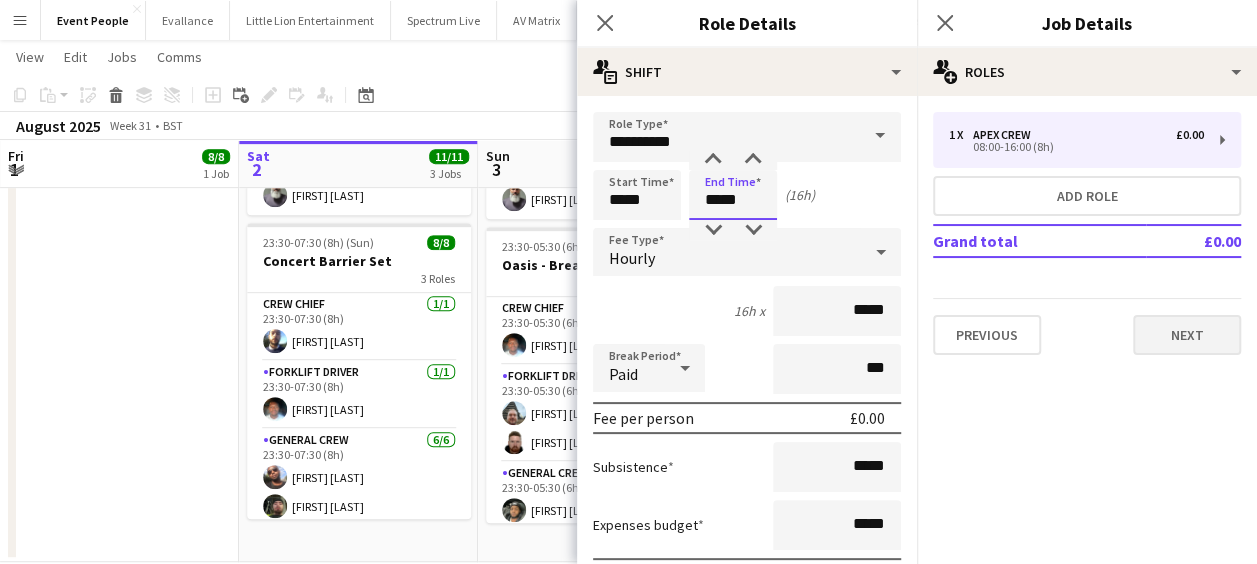 type on "*****" 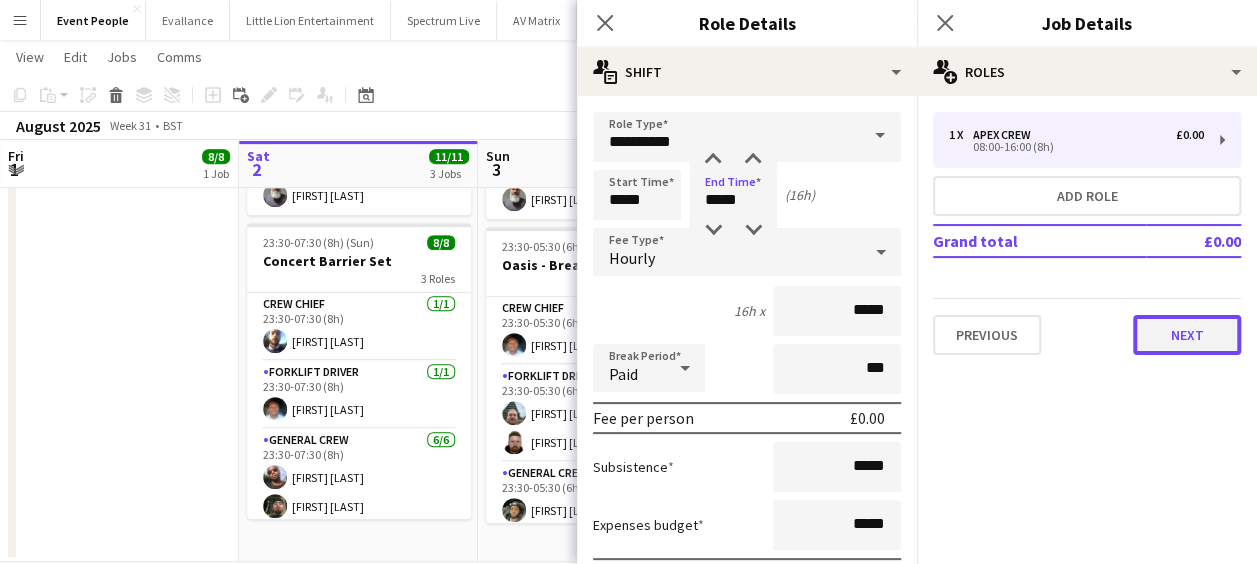 click on "Next" at bounding box center (1187, 335) 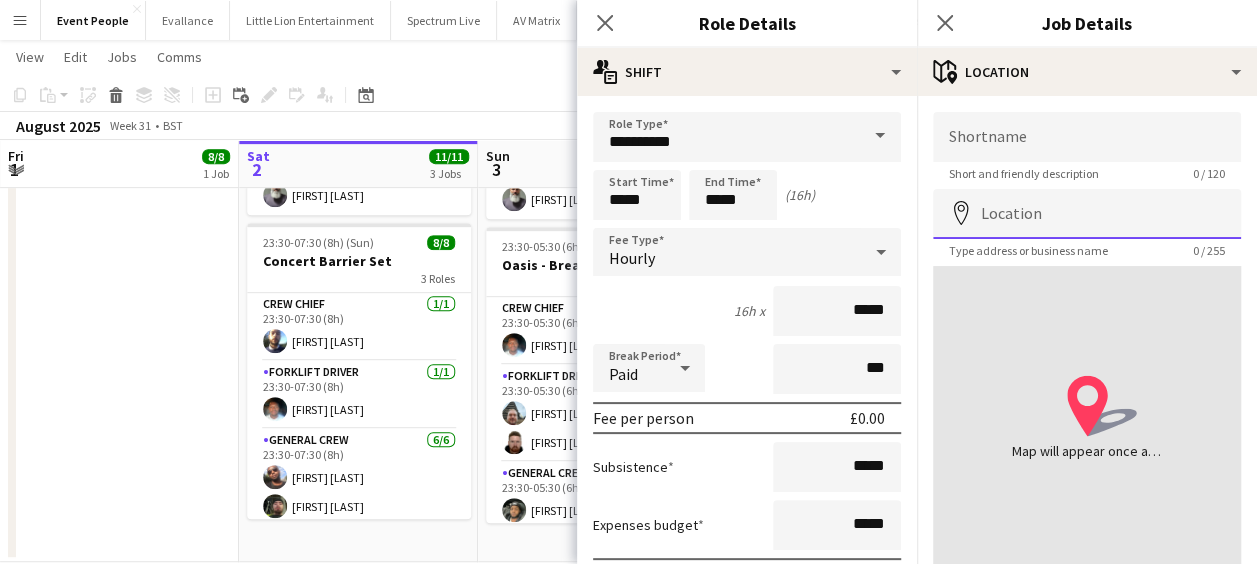click on "Location" at bounding box center [1087, 214] 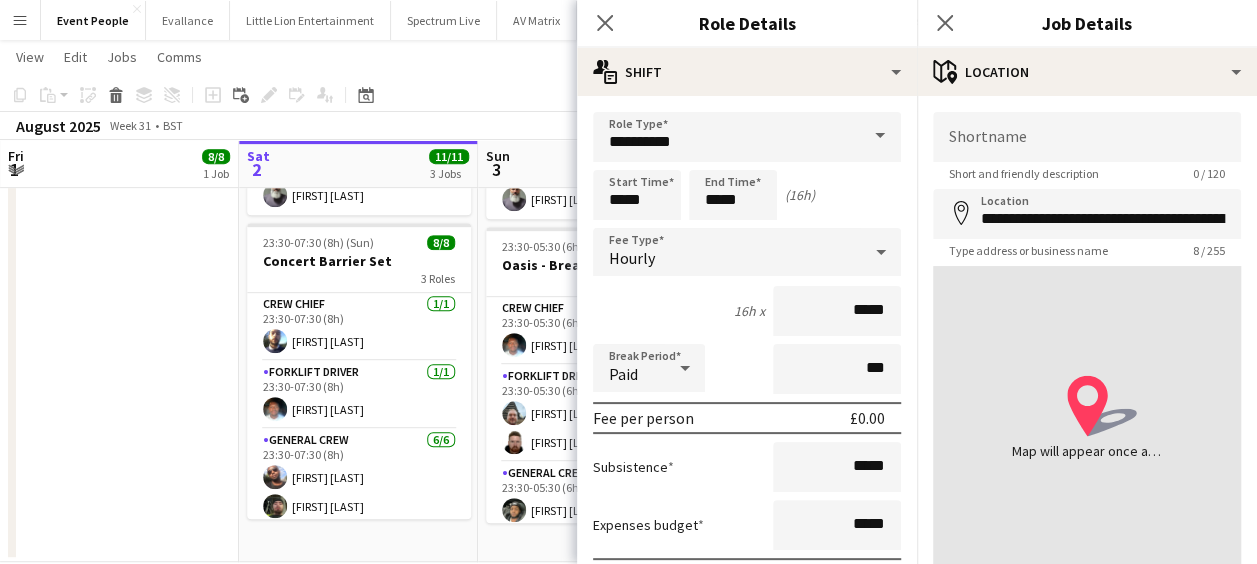 type on "**********" 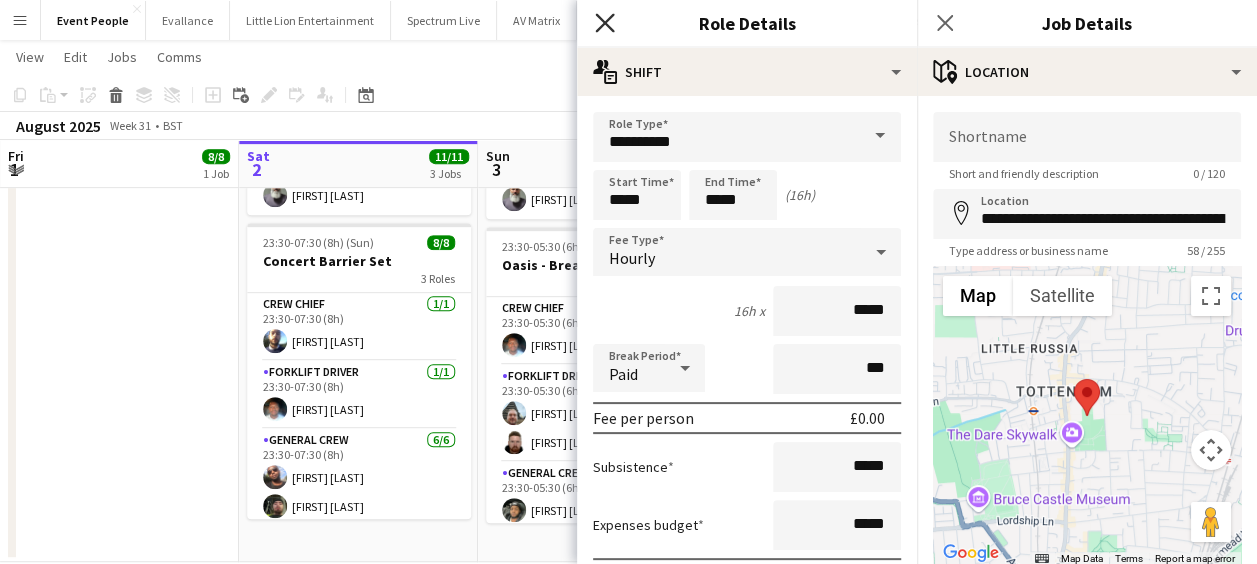 click 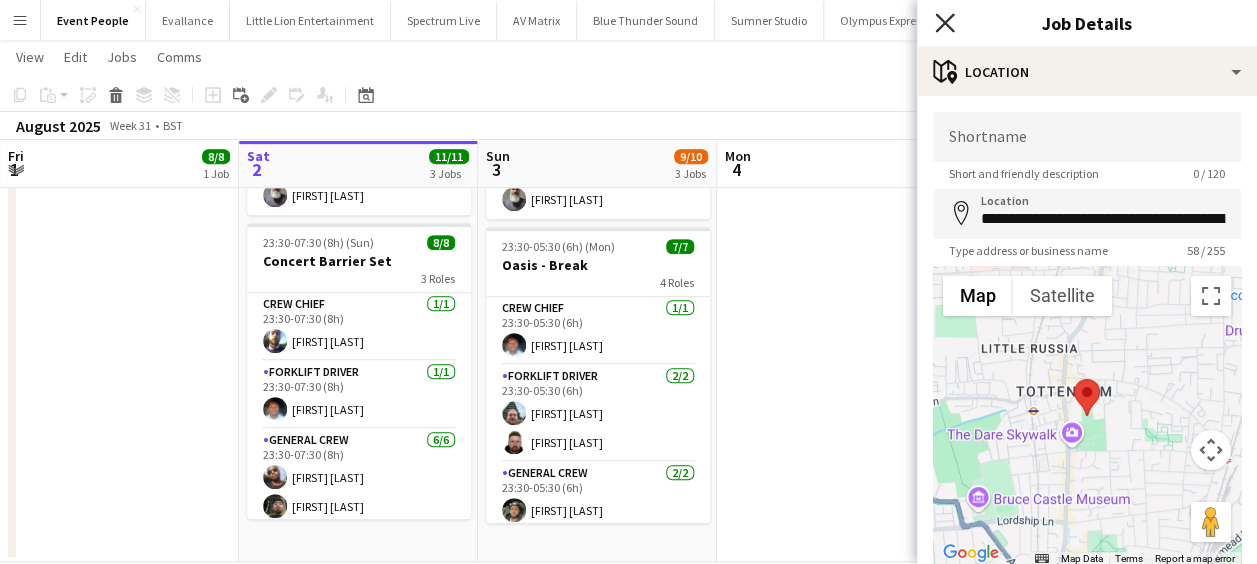 click on "Close pop-in" 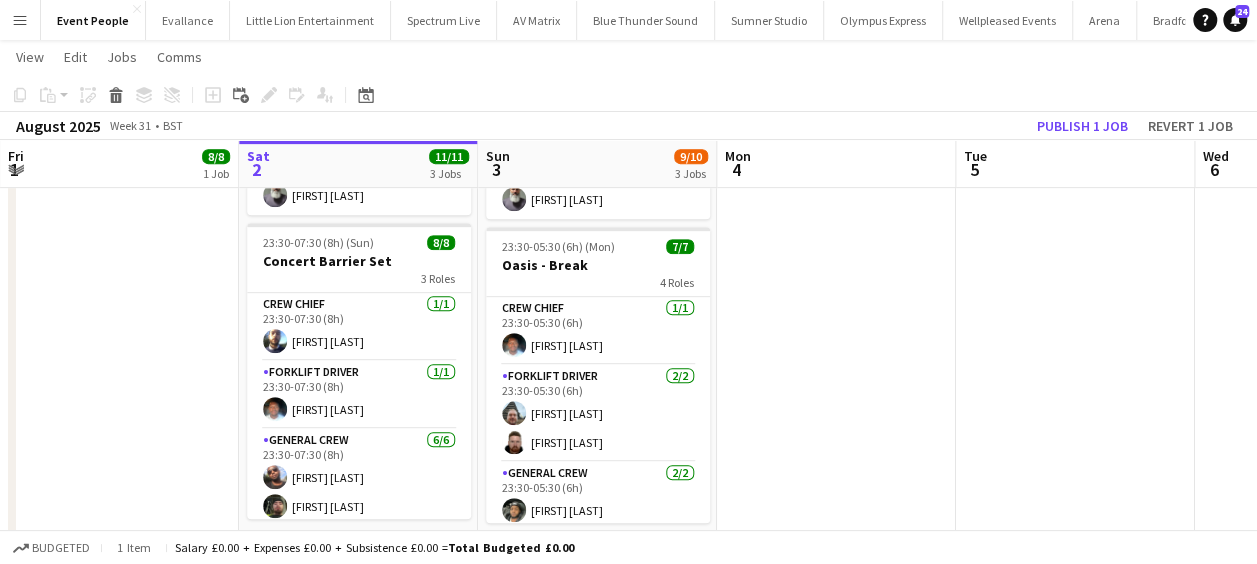 scroll, scrollTop: 0, scrollLeft: 479, axis: horizontal 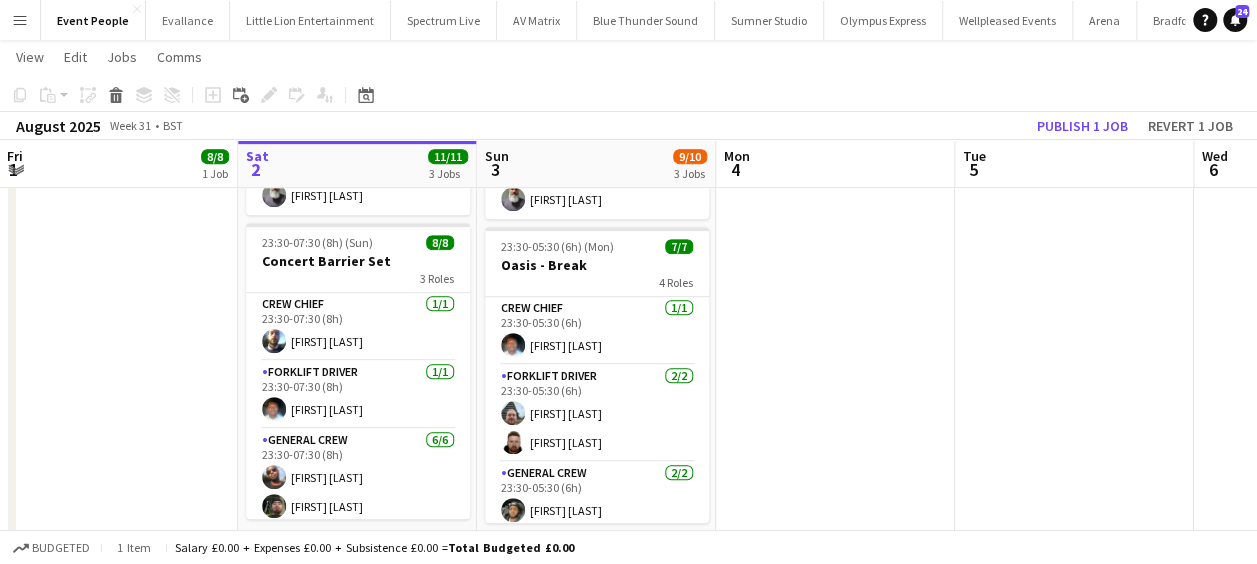 drag, startPoint x: 764, startPoint y: 237, endPoint x: 765, endPoint y: 168, distance: 69.00725 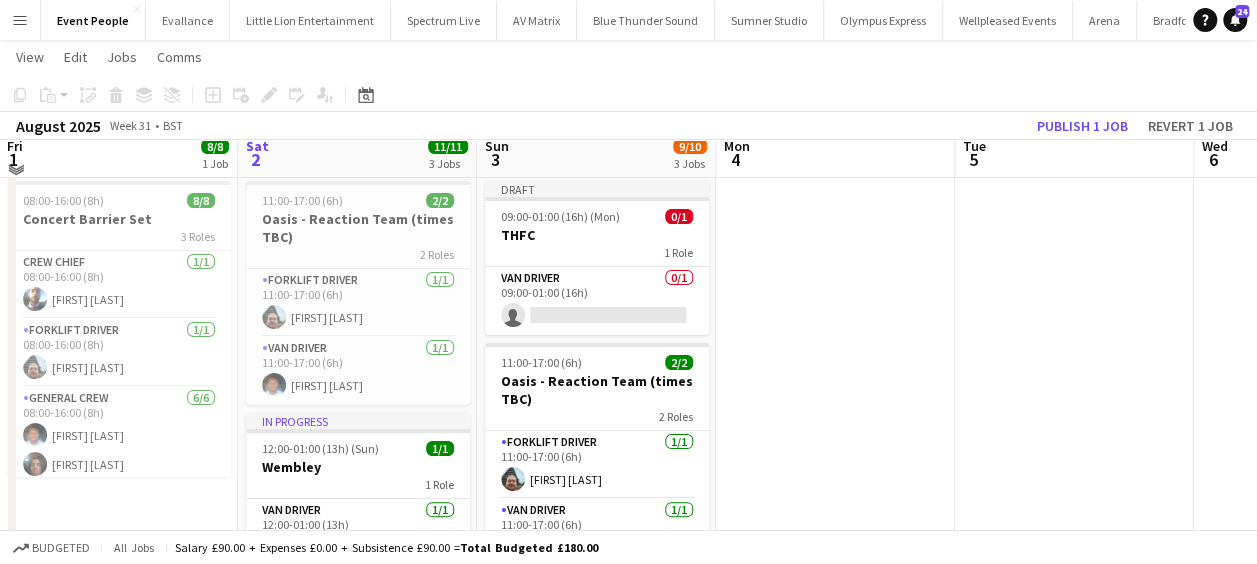 scroll, scrollTop: 41, scrollLeft: 0, axis: vertical 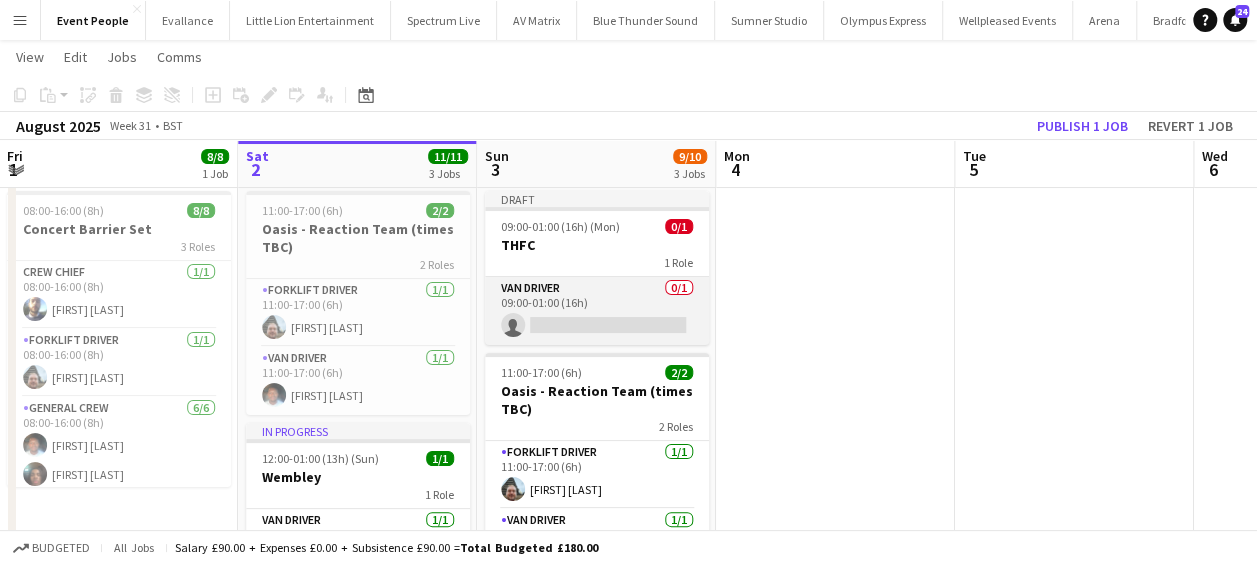 click on "Van Driver 0/1 09:00-01:00 (16h)
single-neutral-actions" at bounding box center [597, 311] 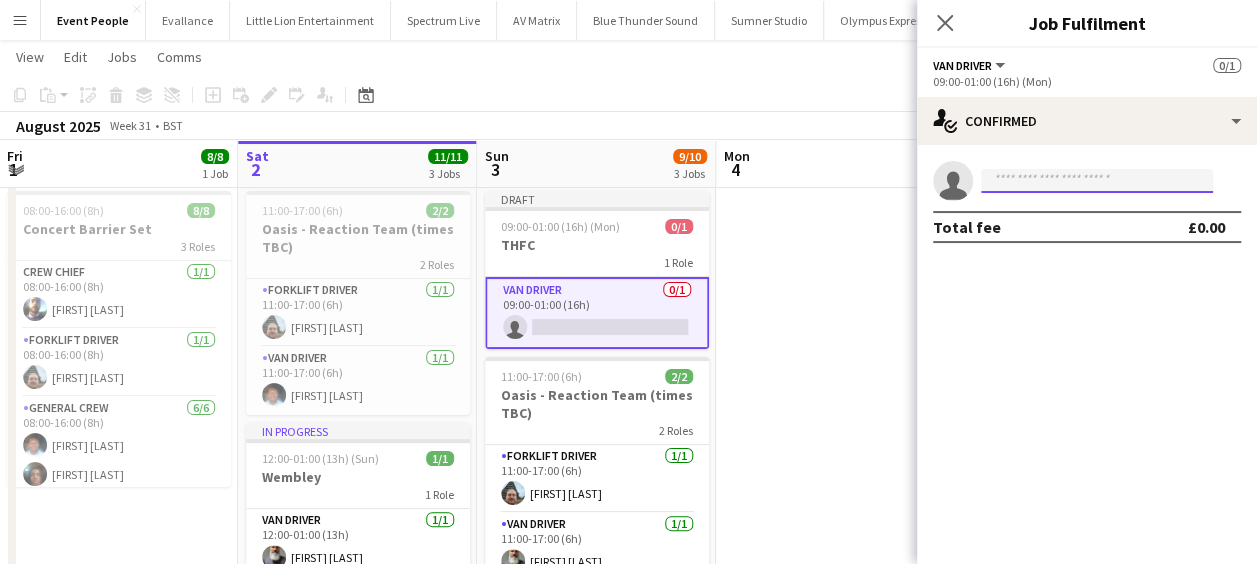 click at bounding box center [1097, 181] 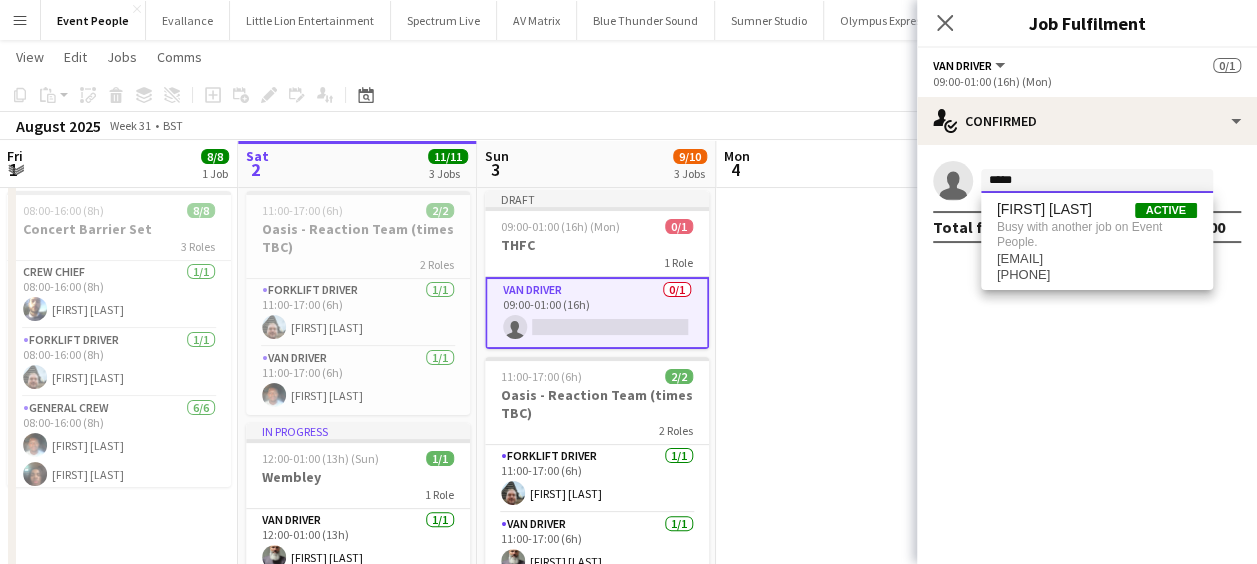 type on "*****" 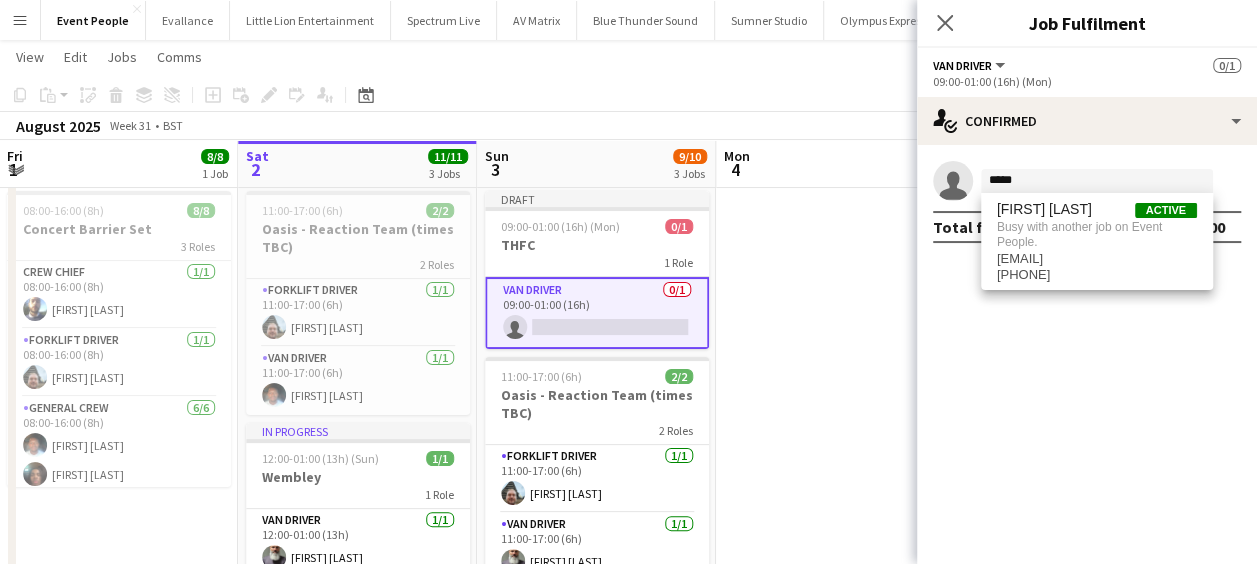 click at bounding box center (835, 553) 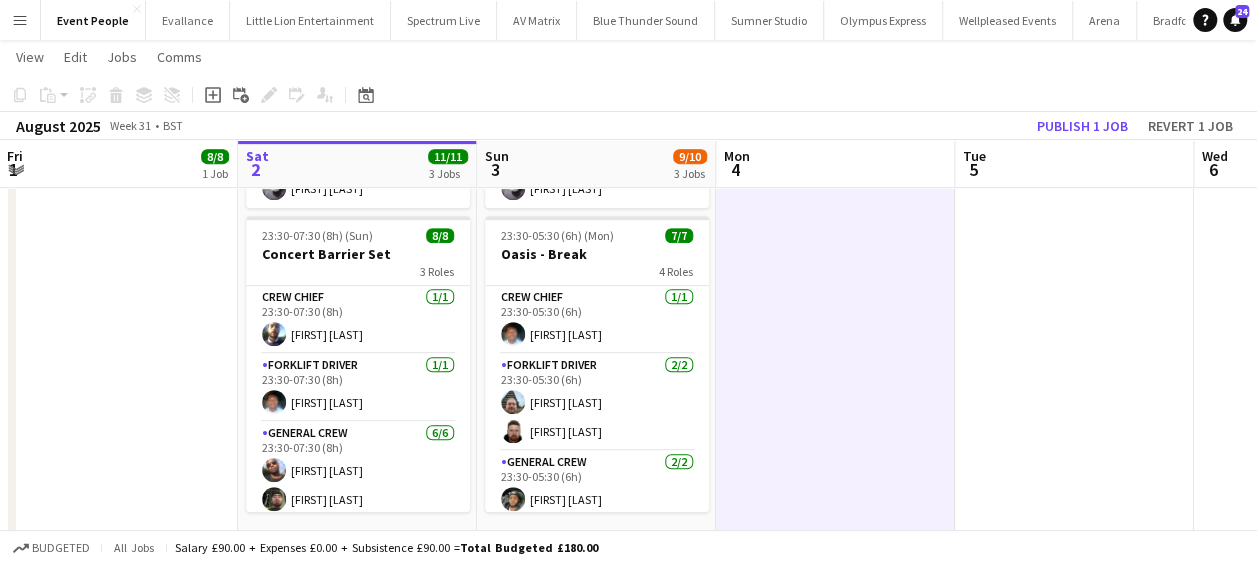 scroll, scrollTop: 435, scrollLeft: 0, axis: vertical 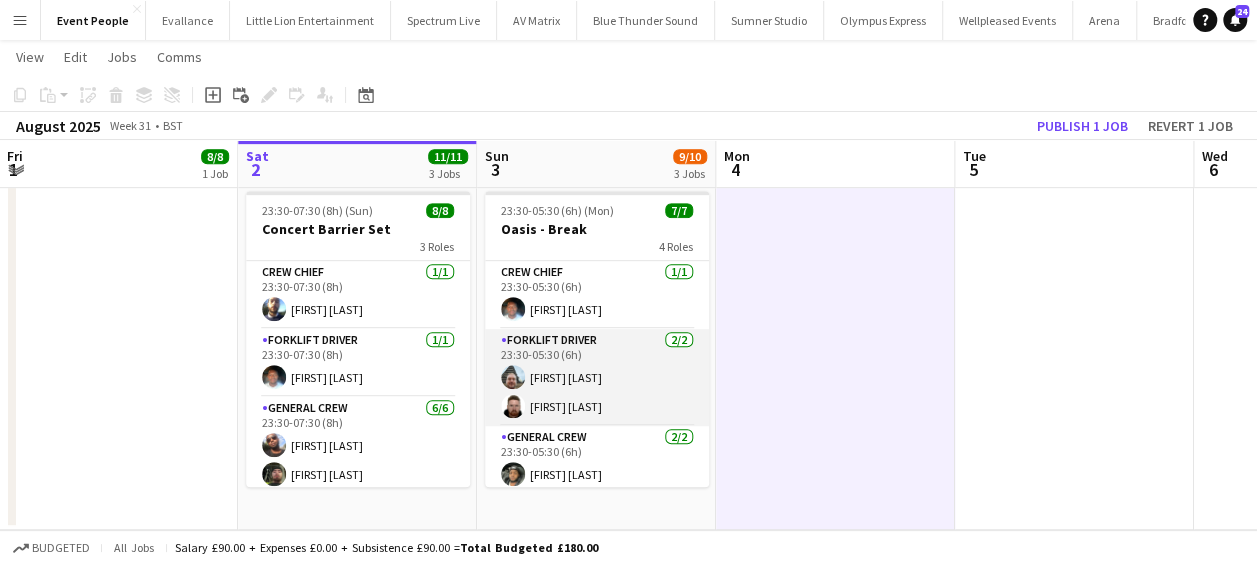 click on "Forklift Driver 2/2 23:30-05:30 (6h)
[FIRST] [LAST] [FIRST] [LAST]" at bounding box center [597, 377] 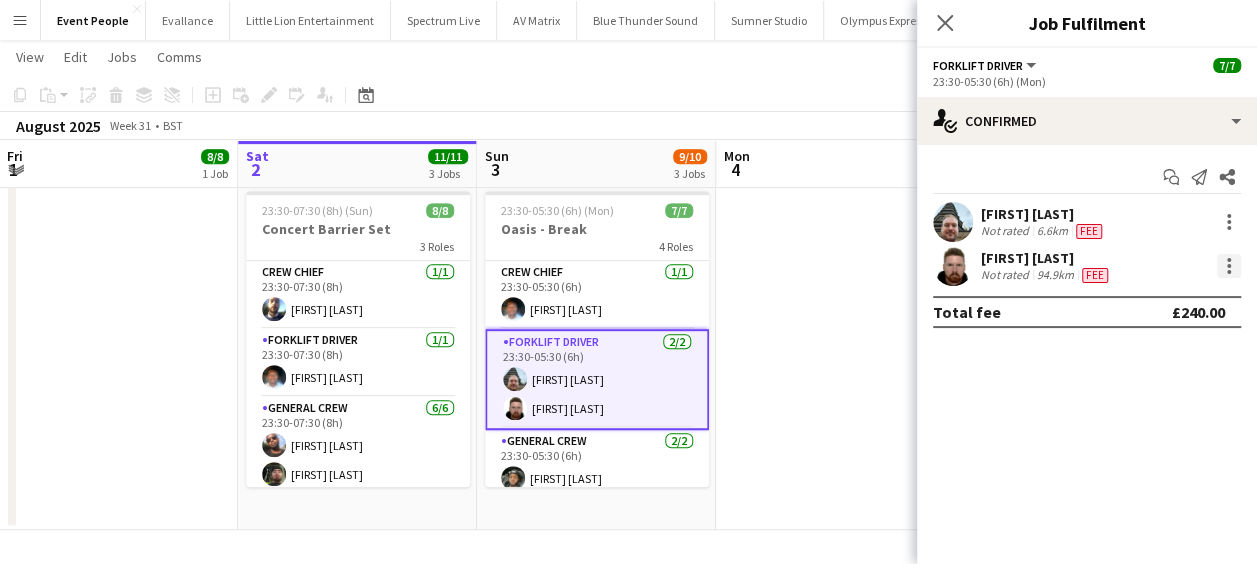 click at bounding box center (1229, 266) 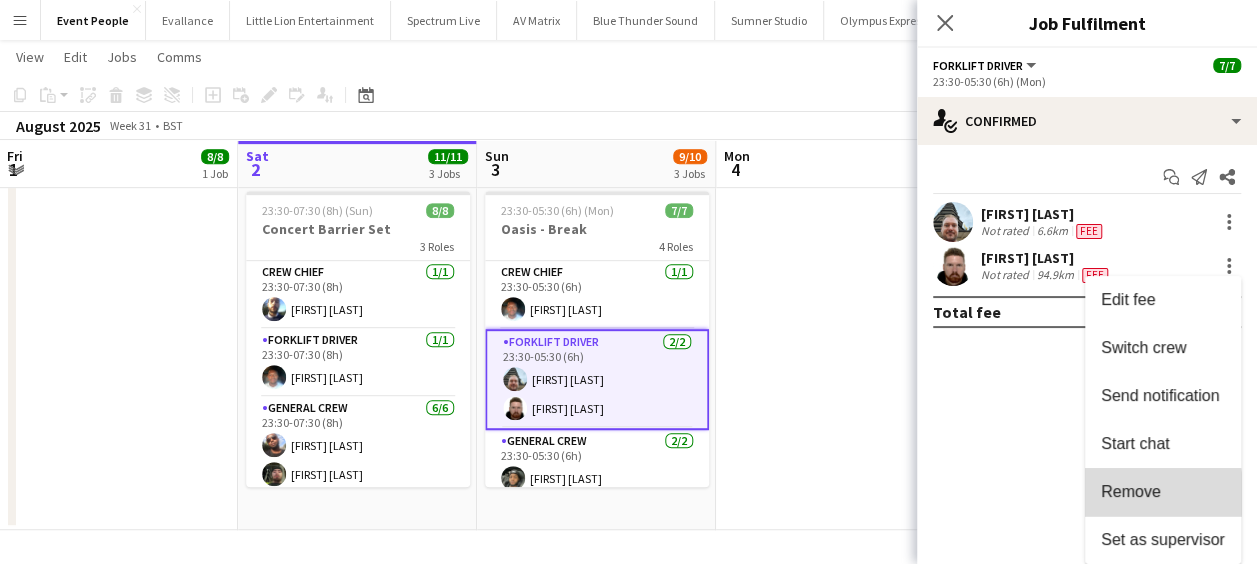 click on "Remove" at bounding box center [1131, 491] 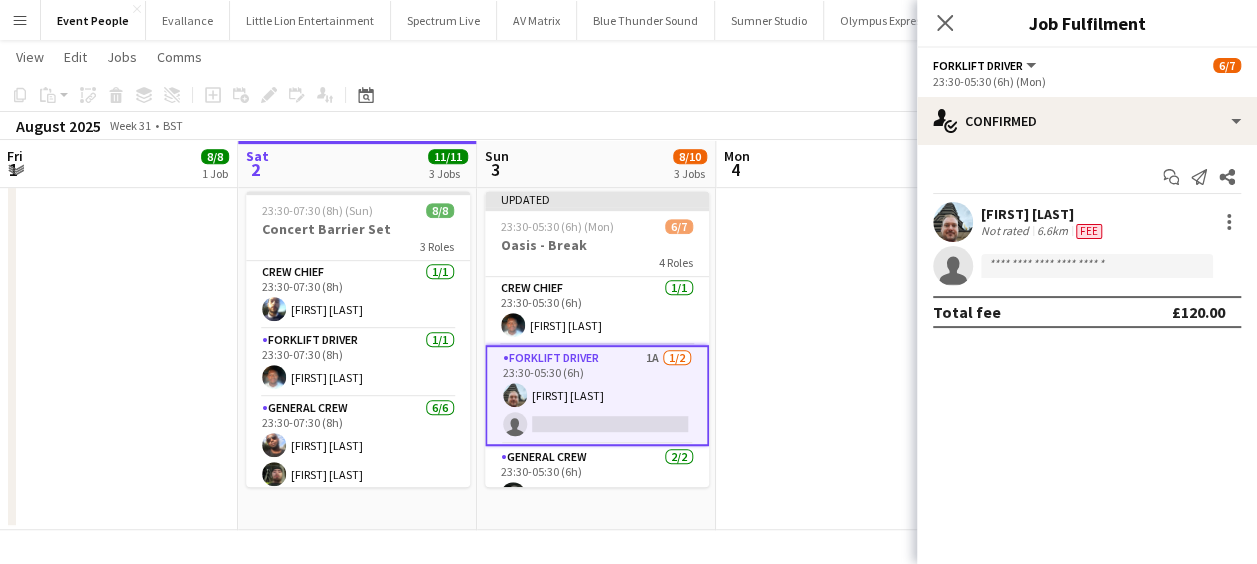 click at bounding box center (835, 159) 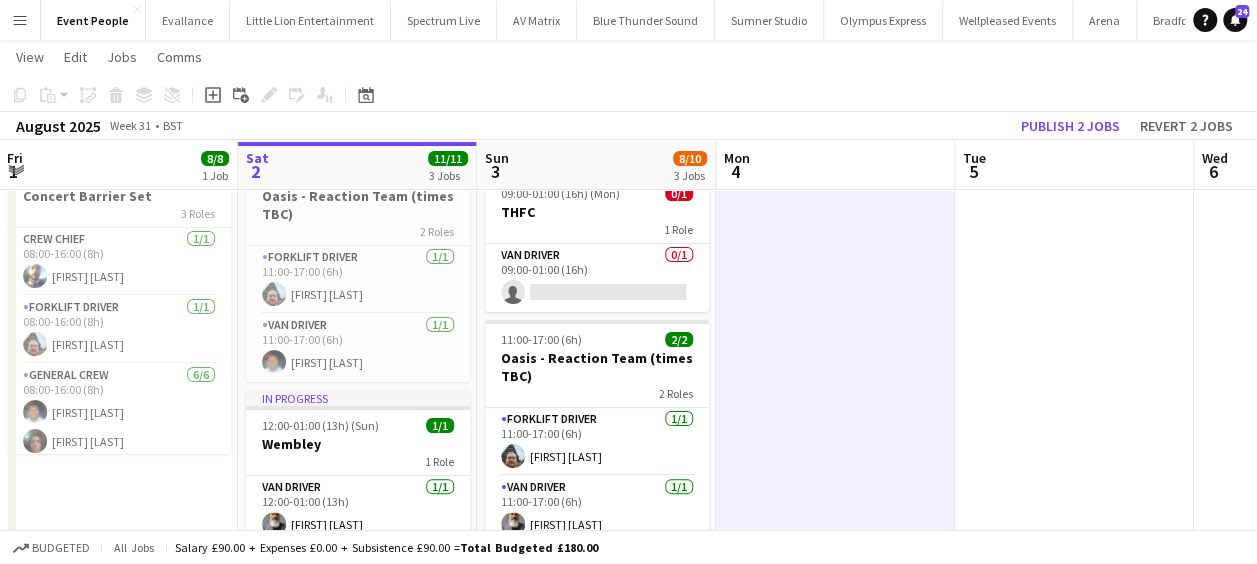scroll, scrollTop: 73, scrollLeft: 0, axis: vertical 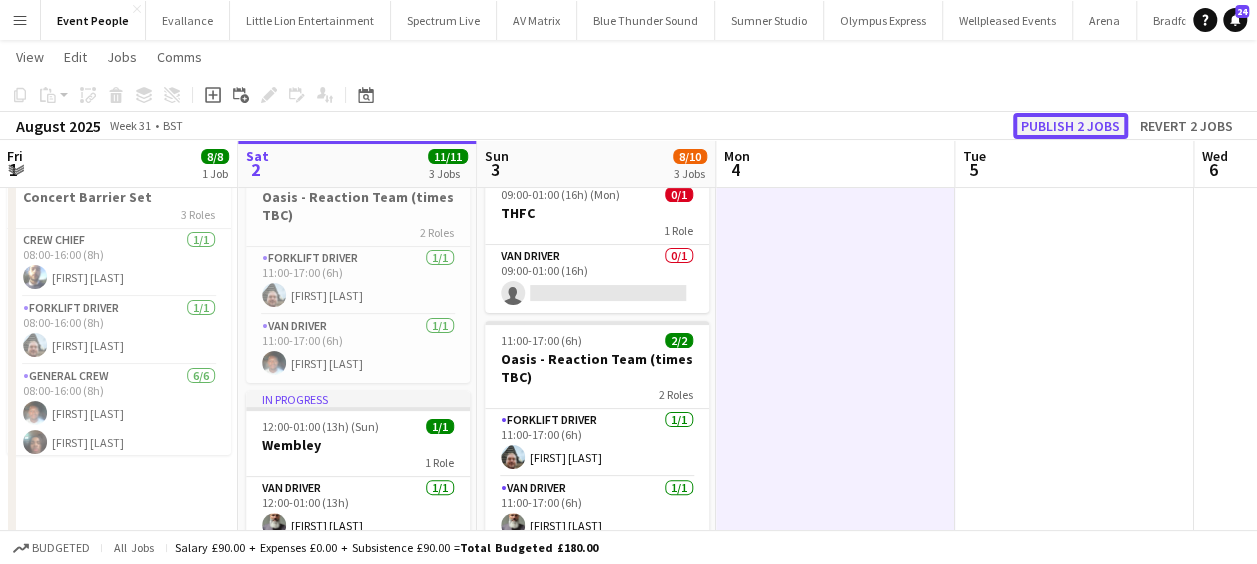 click on "Publish 2 jobs" 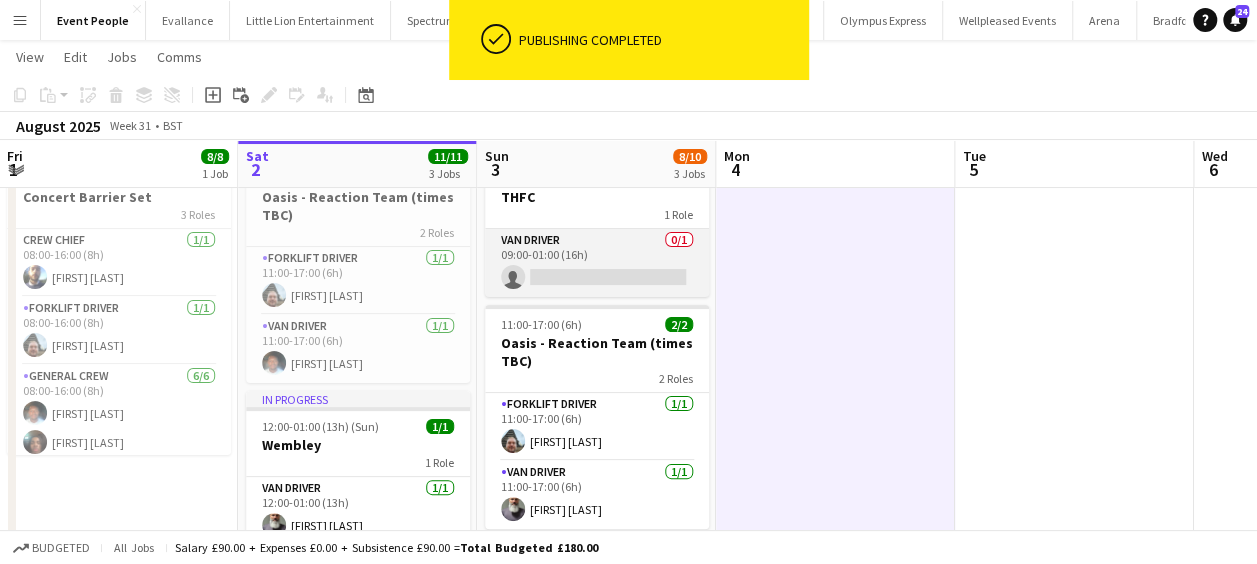 click on "Van Driver 0/1 09:00-01:00 (16h)
single-neutral-actions" at bounding box center [597, 263] 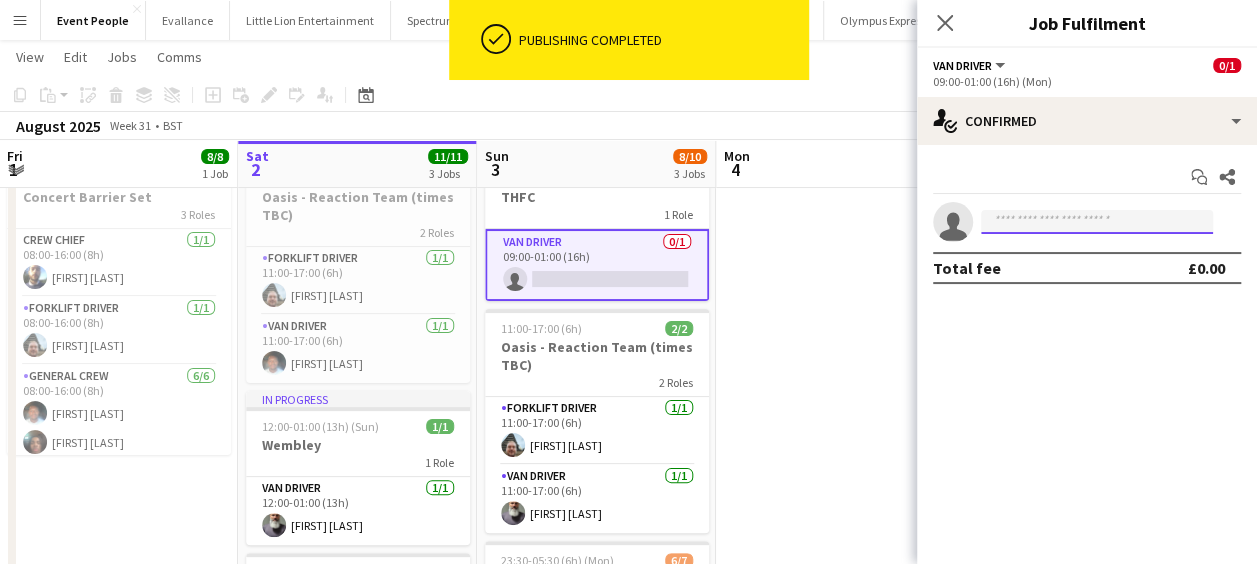 click at bounding box center [1097, 222] 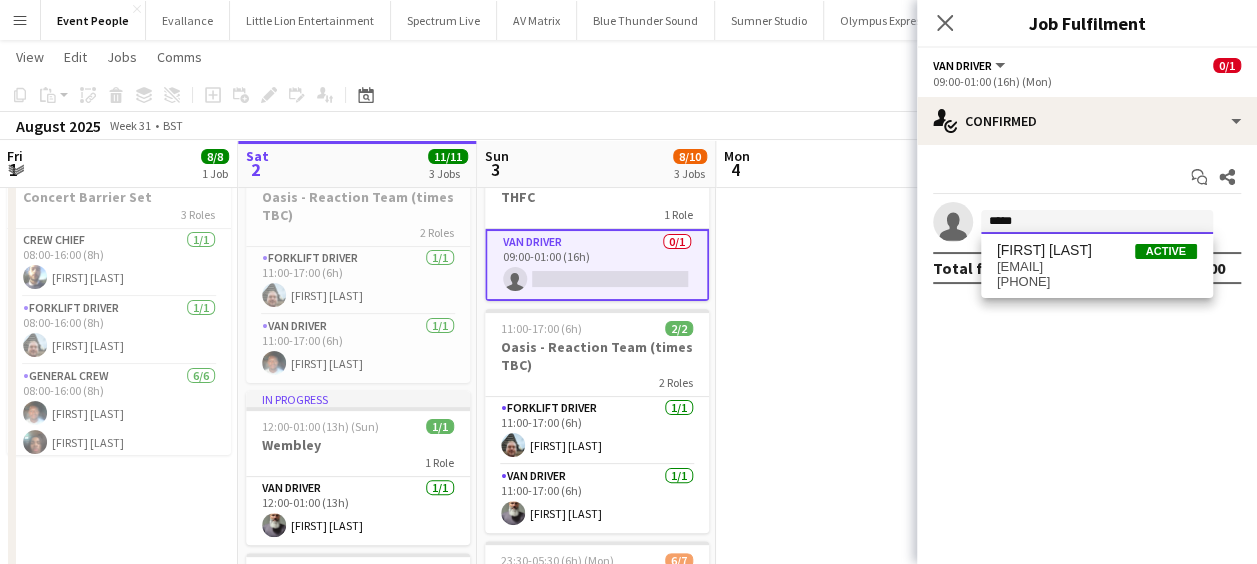 type on "*****" 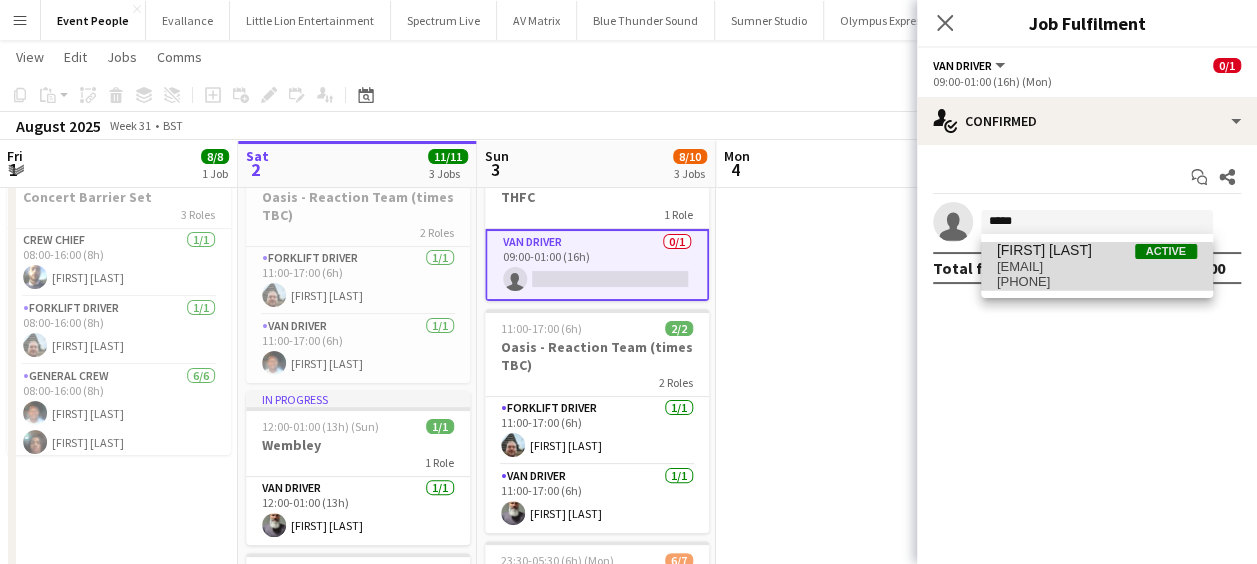 click on "[EMAIL]" at bounding box center [1097, 267] 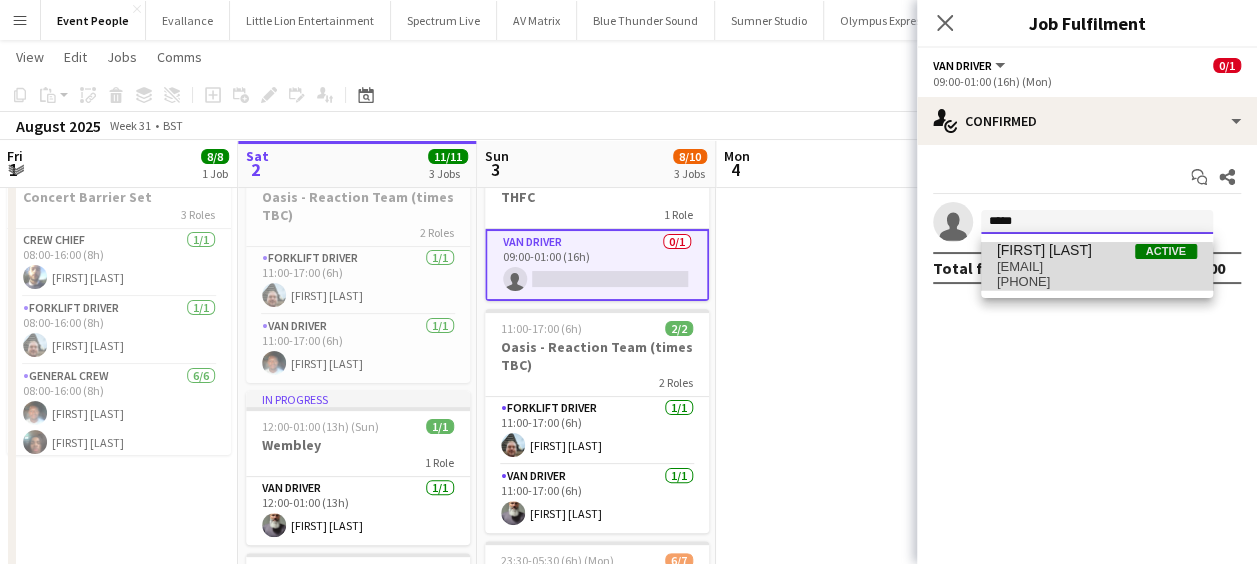 type 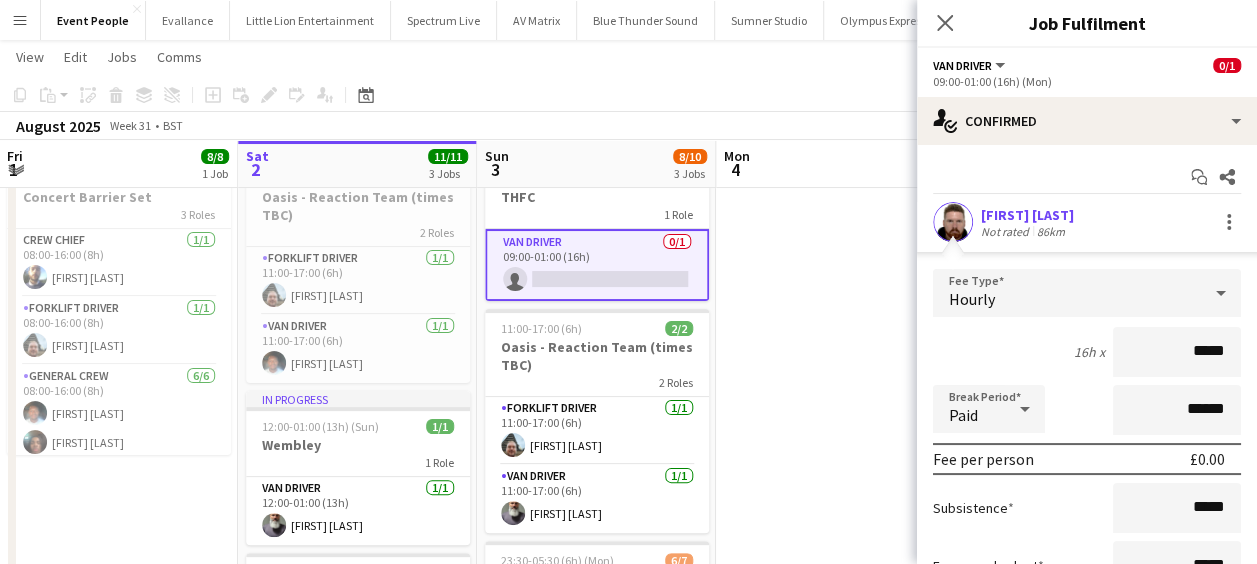 drag, startPoint x: 1109, startPoint y: 352, endPoint x: 1275, endPoint y: 372, distance: 167.20049 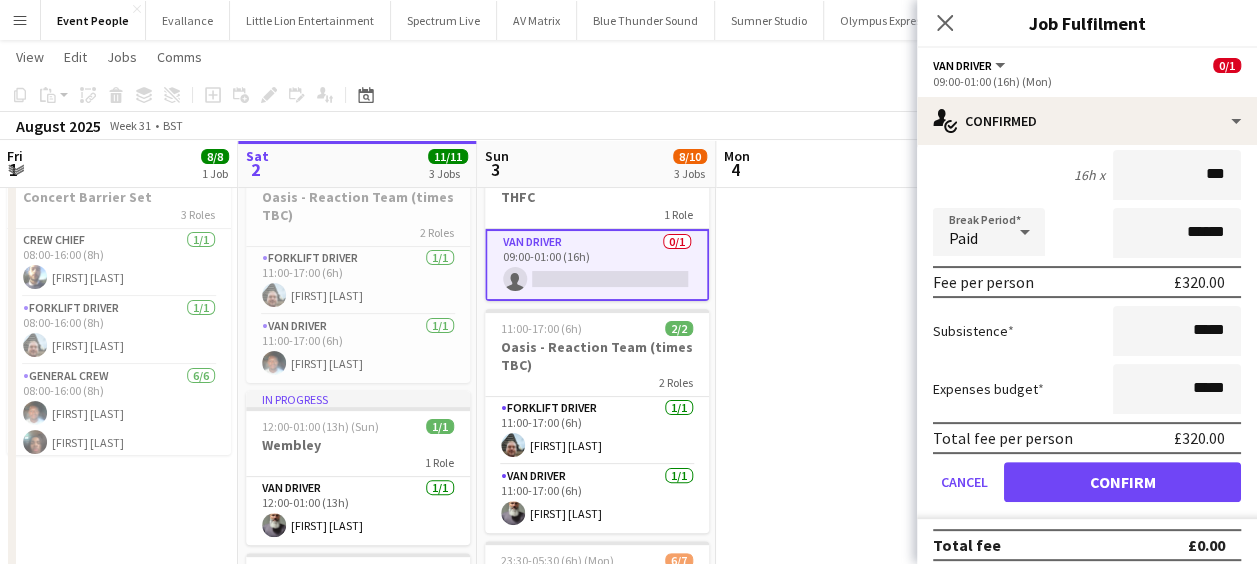 scroll, scrollTop: 189, scrollLeft: 0, axis: vertical 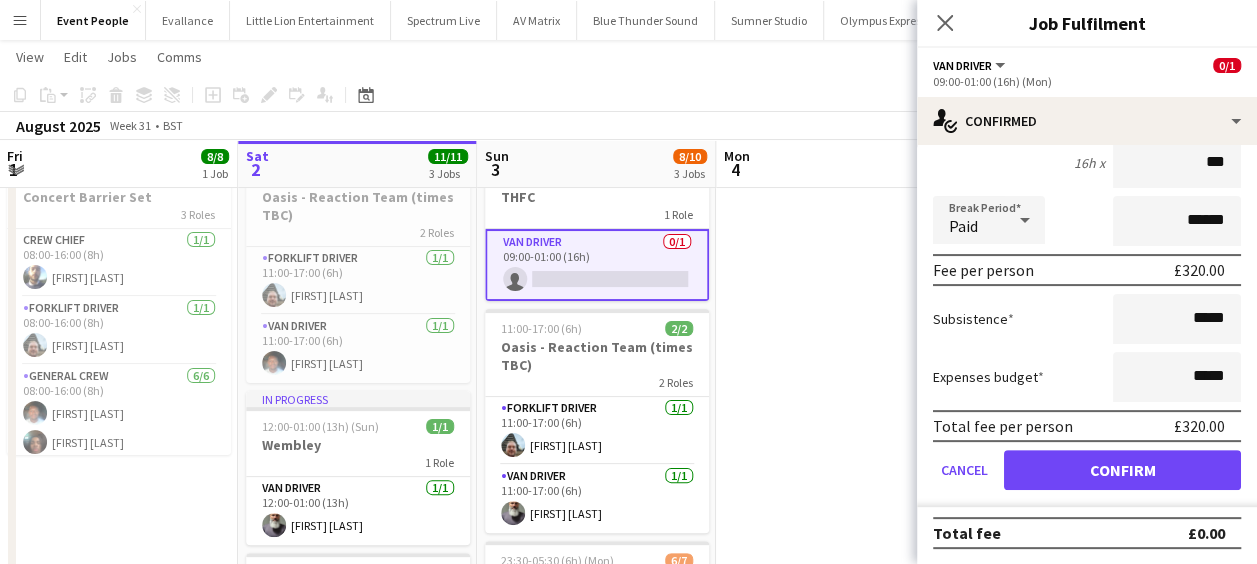 type on "***" 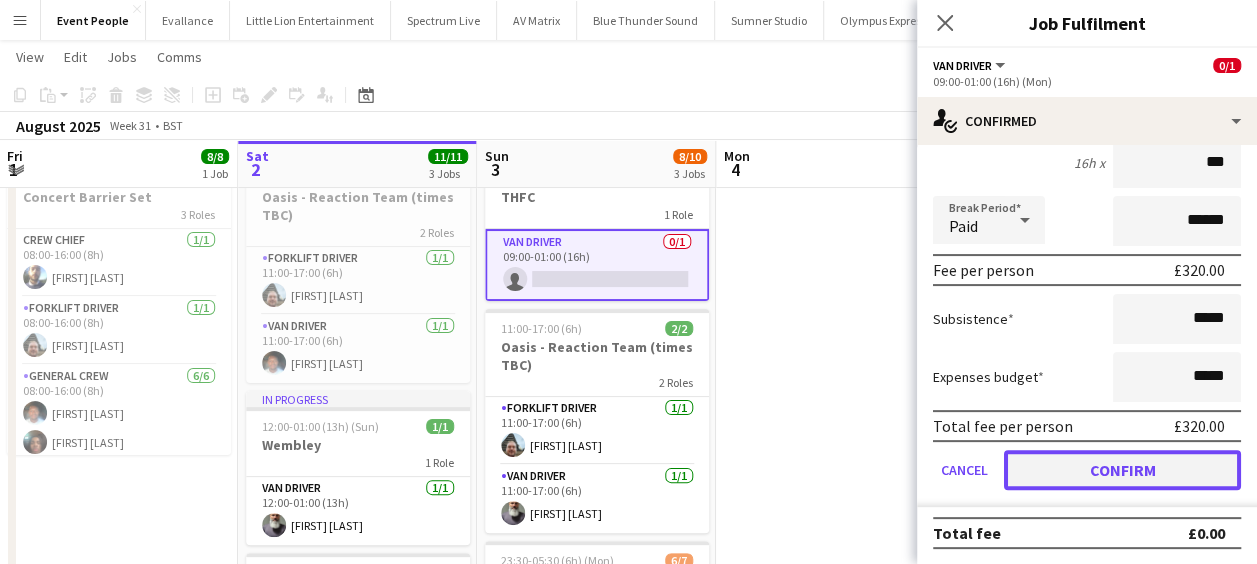click on "Confirm" at bounding box center [1122, 470] 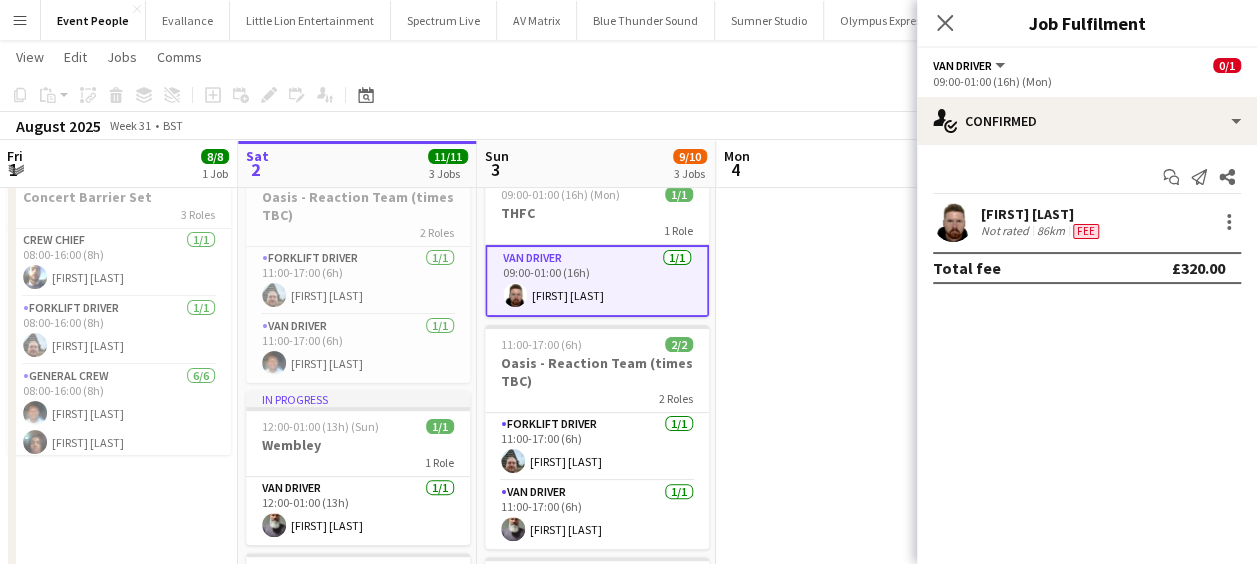 scroll, scrollTop: 0, scrollLeft: 0, axis: both 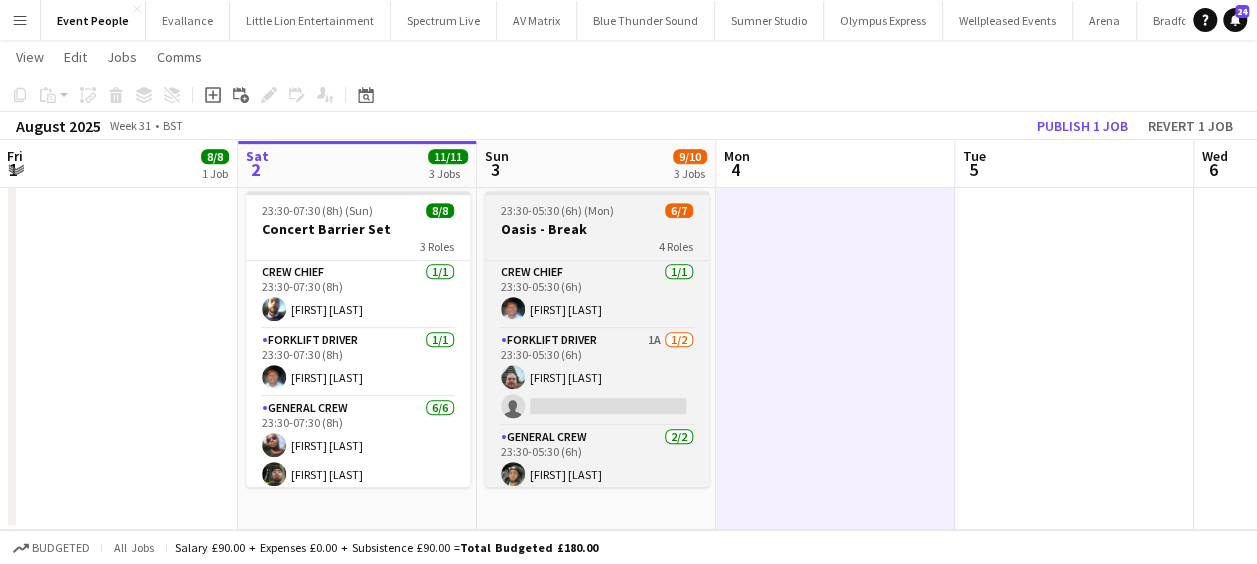 click on "Oasis - Break" at bounding box center [597, 229] 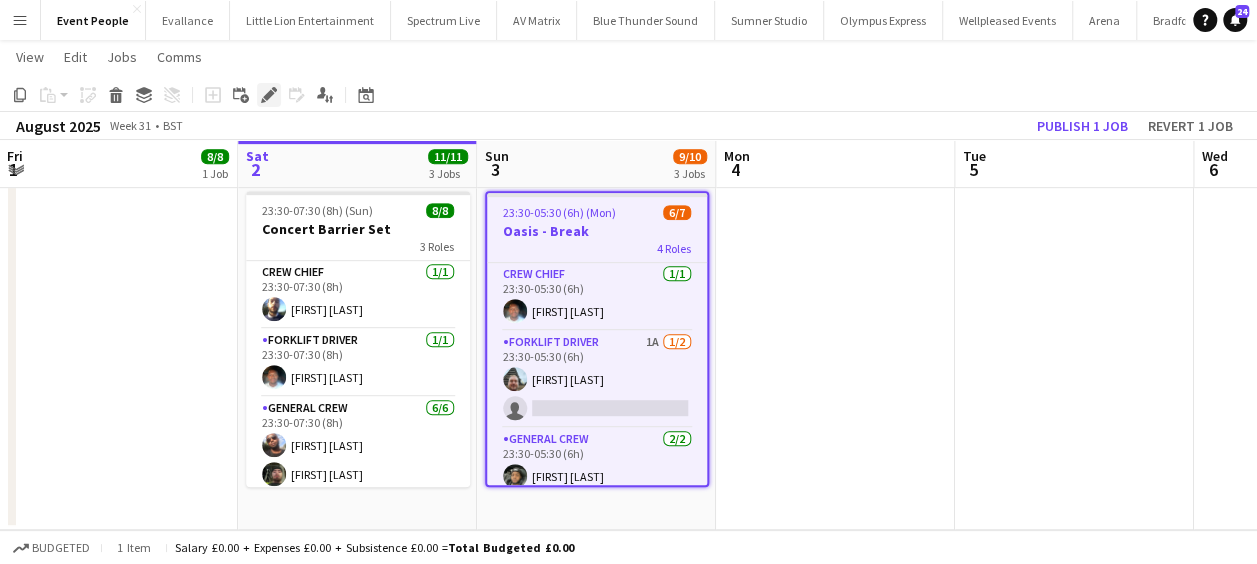 click on "Edit" 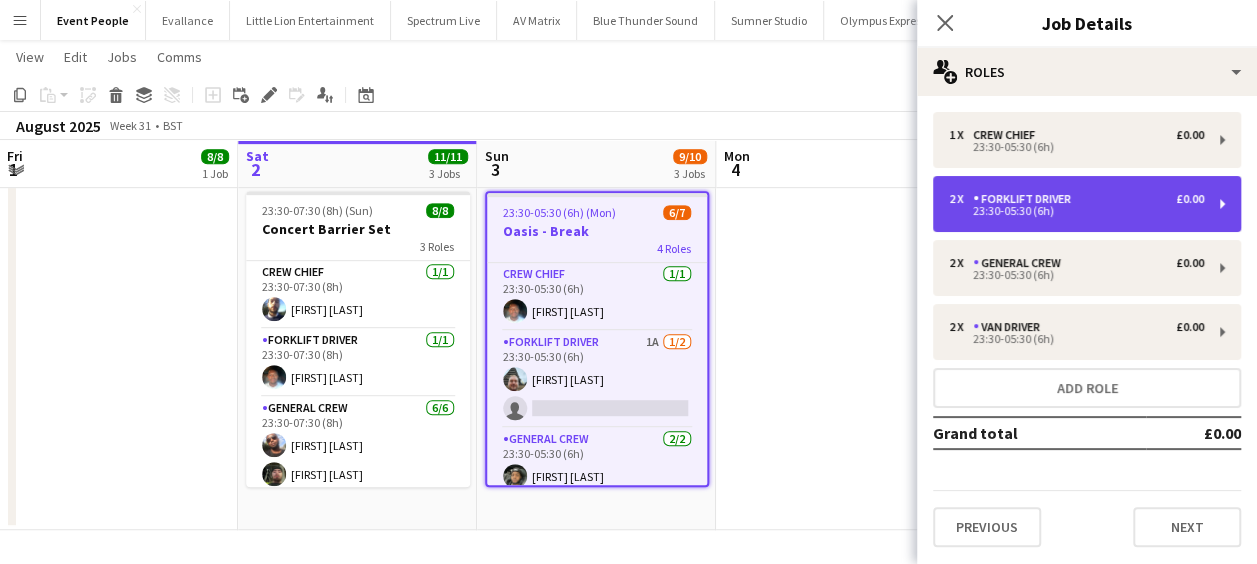 click on "2 x Forklift Driver £0.00 23:30-05:30 (6h)" at bounding box center [1087, 204] 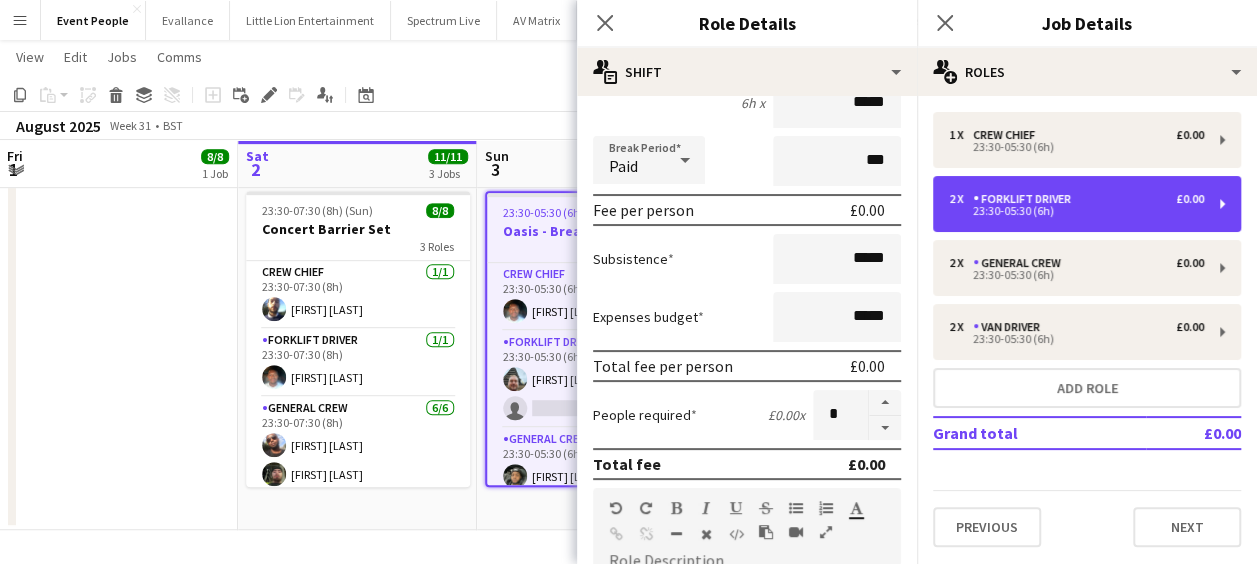 scroll, scrollTop: 332, scrollLeft: 0, axis: vertical 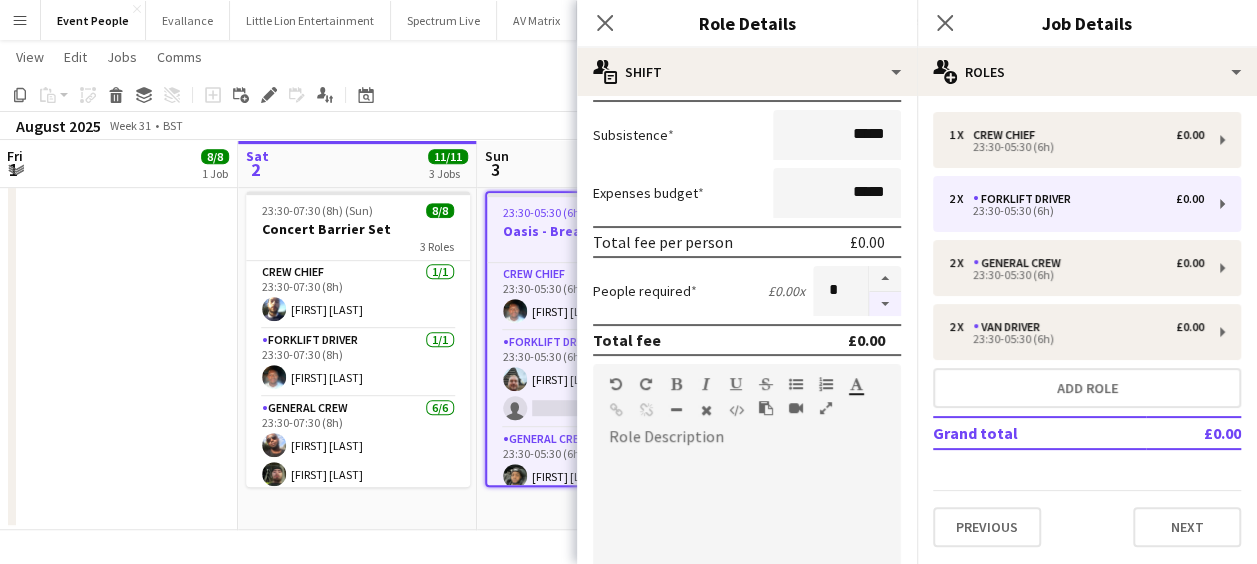 click at bounding box center (885, 304) 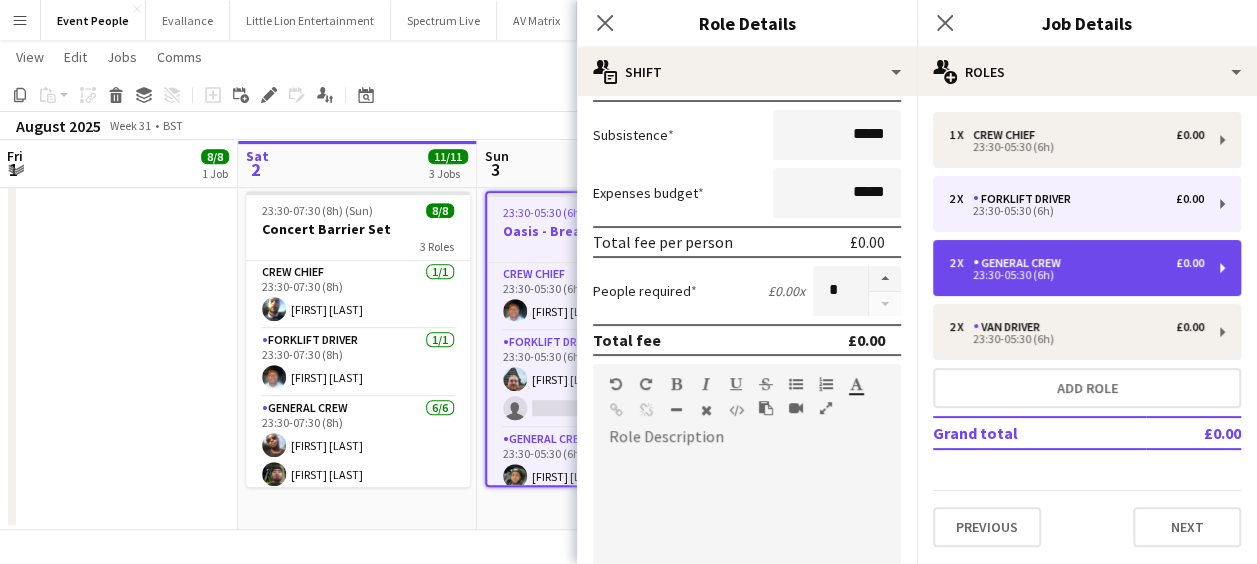 click on "23:30-05:30 (6h)" at bounding box center (1076, 275) 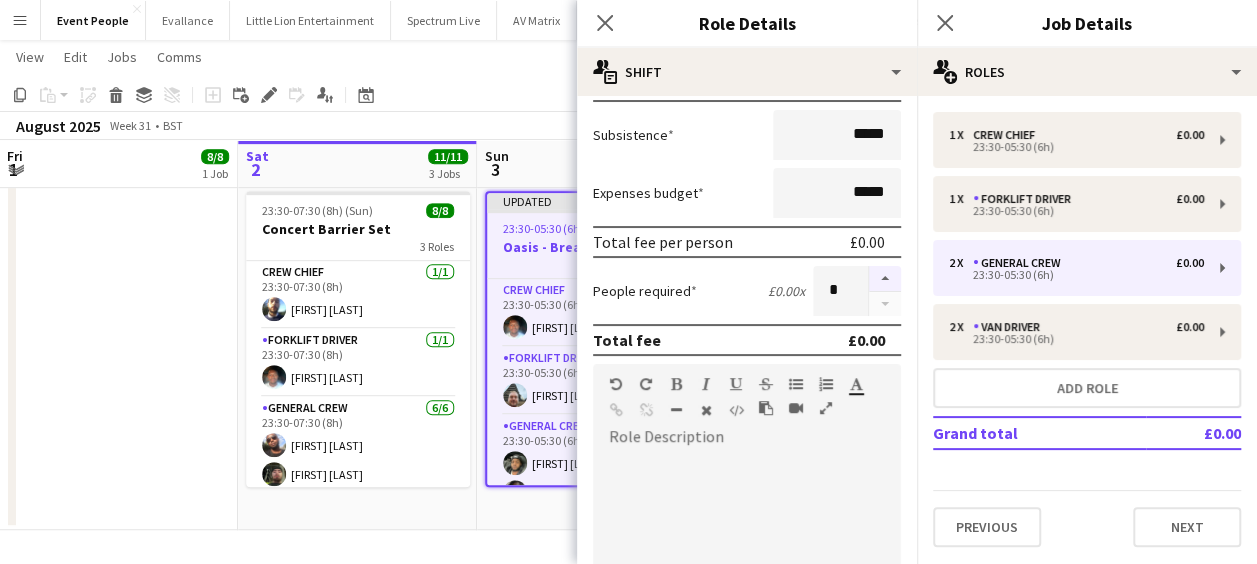 click at bounding box center (885, 279) 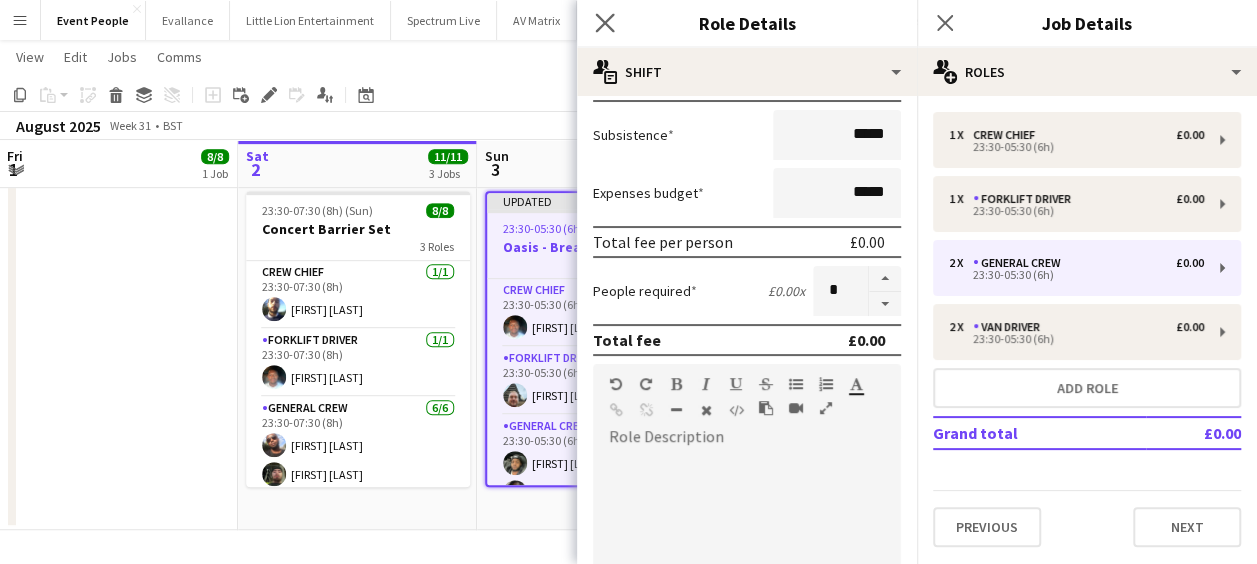 click on "Close pop-in" 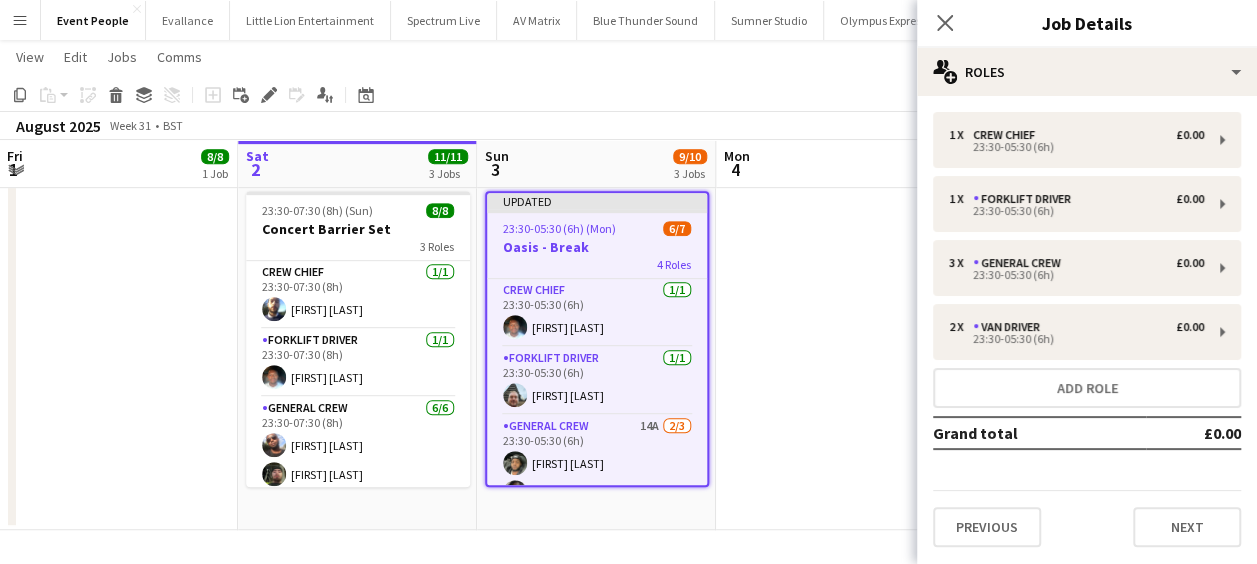 scroll, scrollTop: 64, scrollLeft: 0, axis: vertical 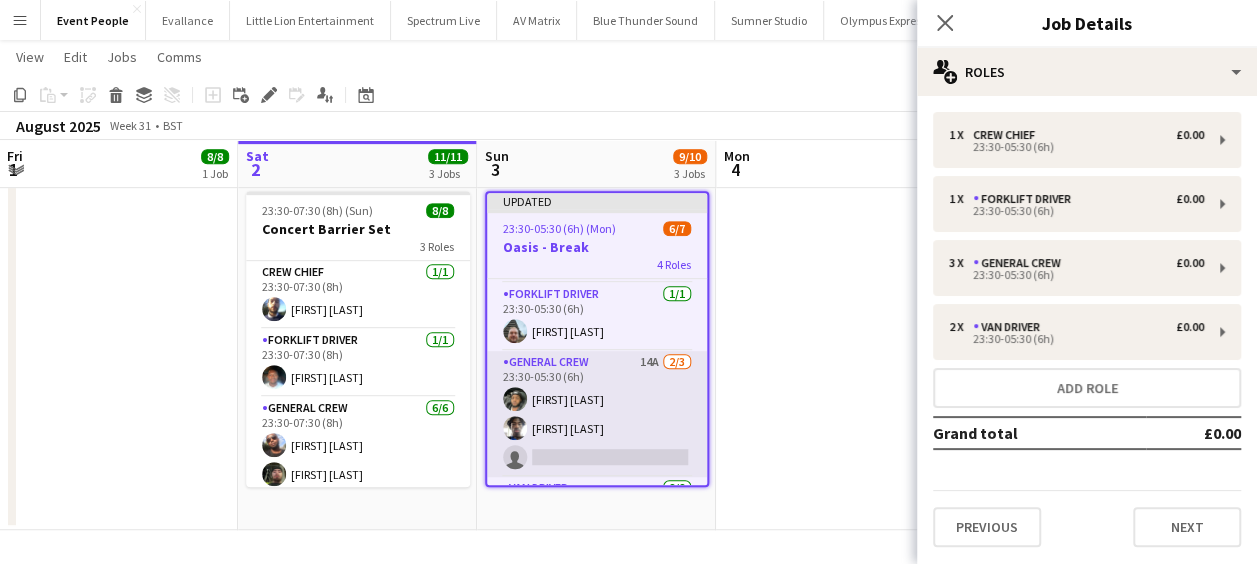 click on "General Crew 14A 2/3 23:30-05:30 (6h)
[FIRST] [LAST] [FIRST] [LAST]
single-neutral-actions" at bounding box center (597, 414) 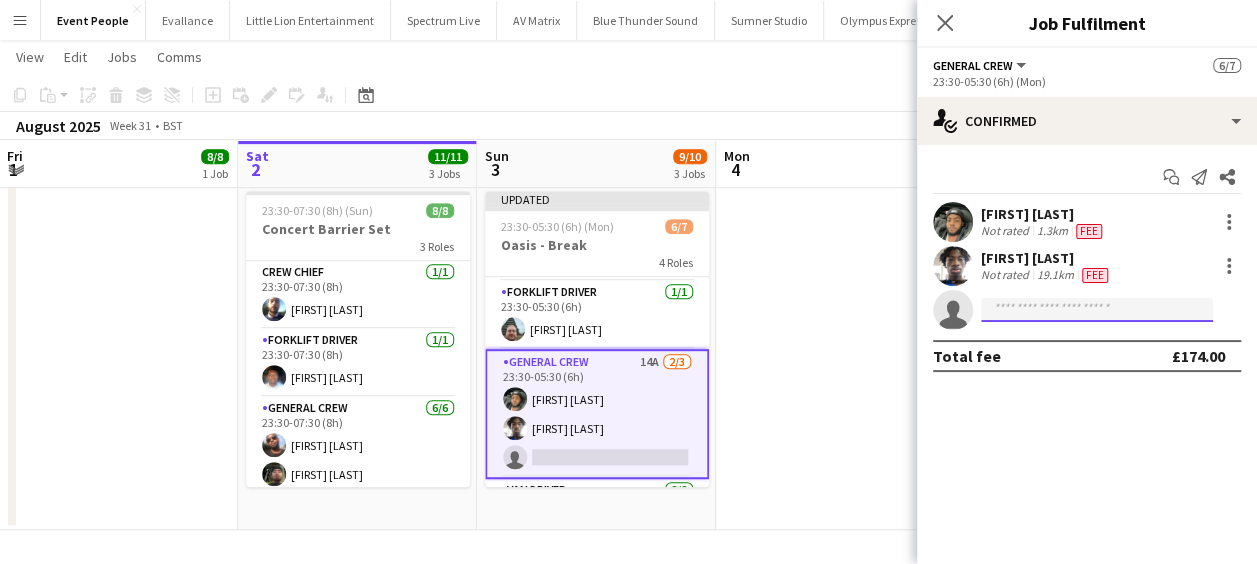 click 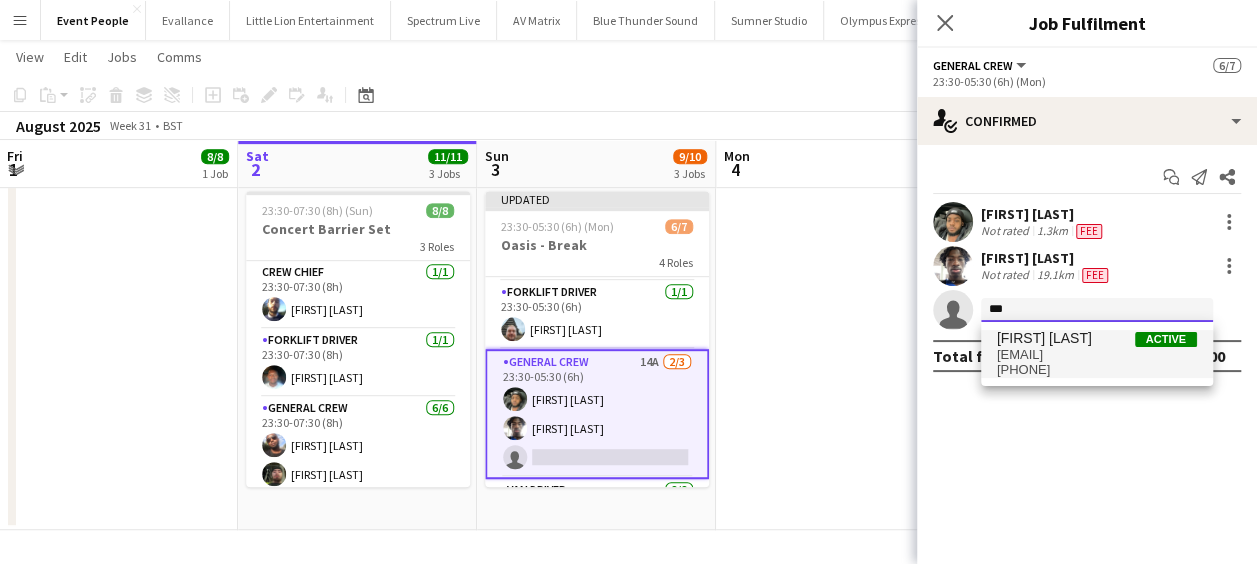 type on "***" 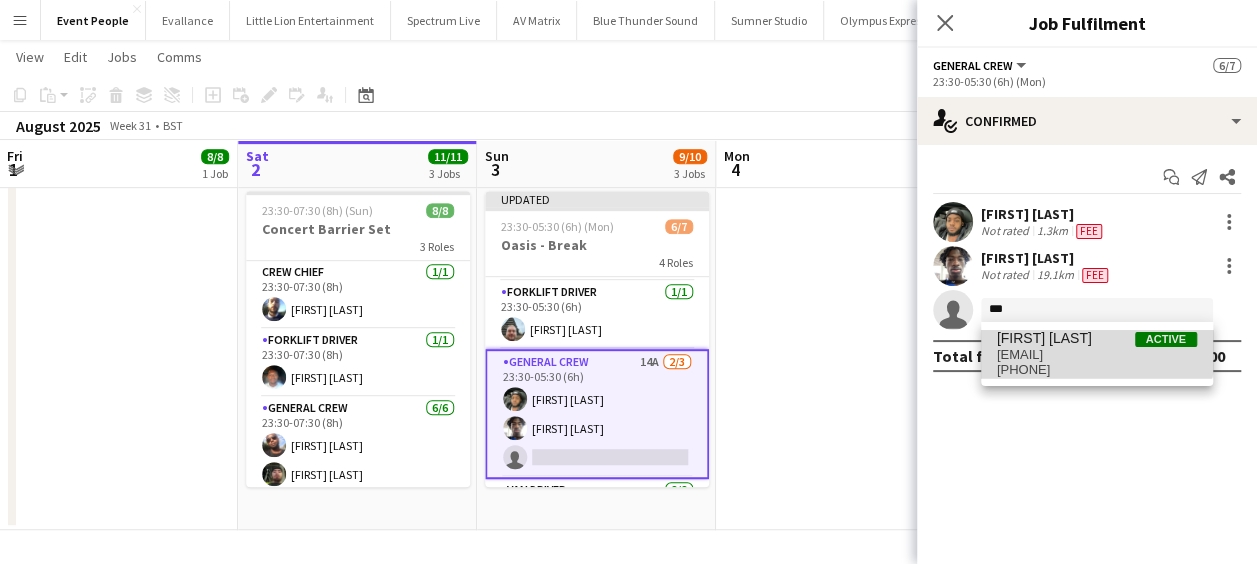 click on "[FIRST] [LAST] Active" at bounding box center (1097, 338) 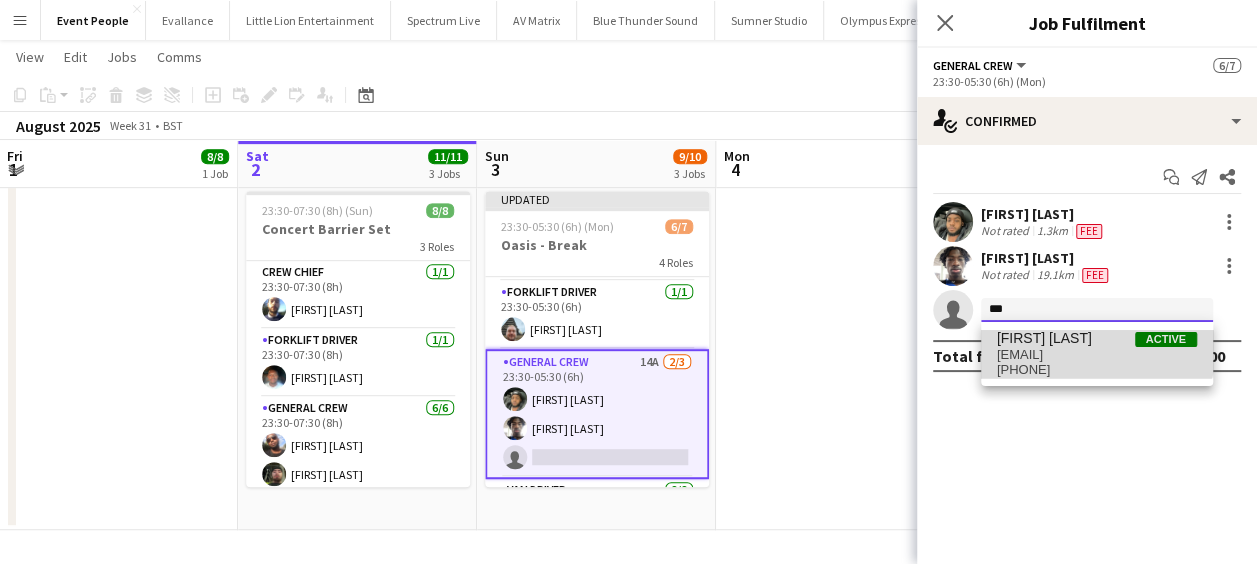 type 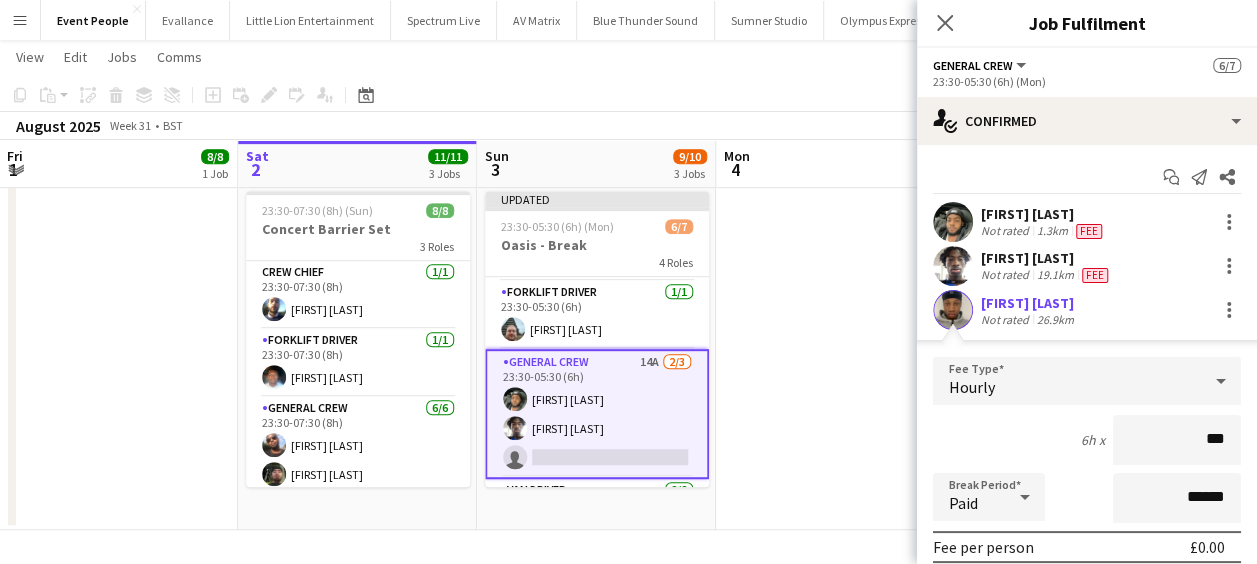 type on "**" 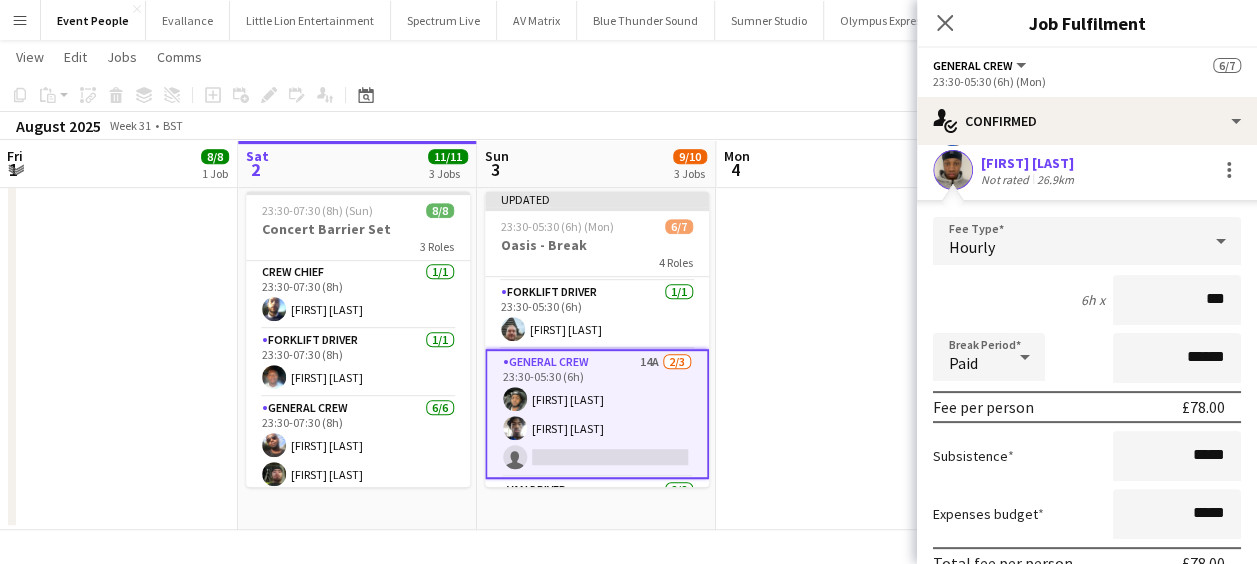 scroll, scrollTop: 178, scrollLeft: 0, axis: vertical 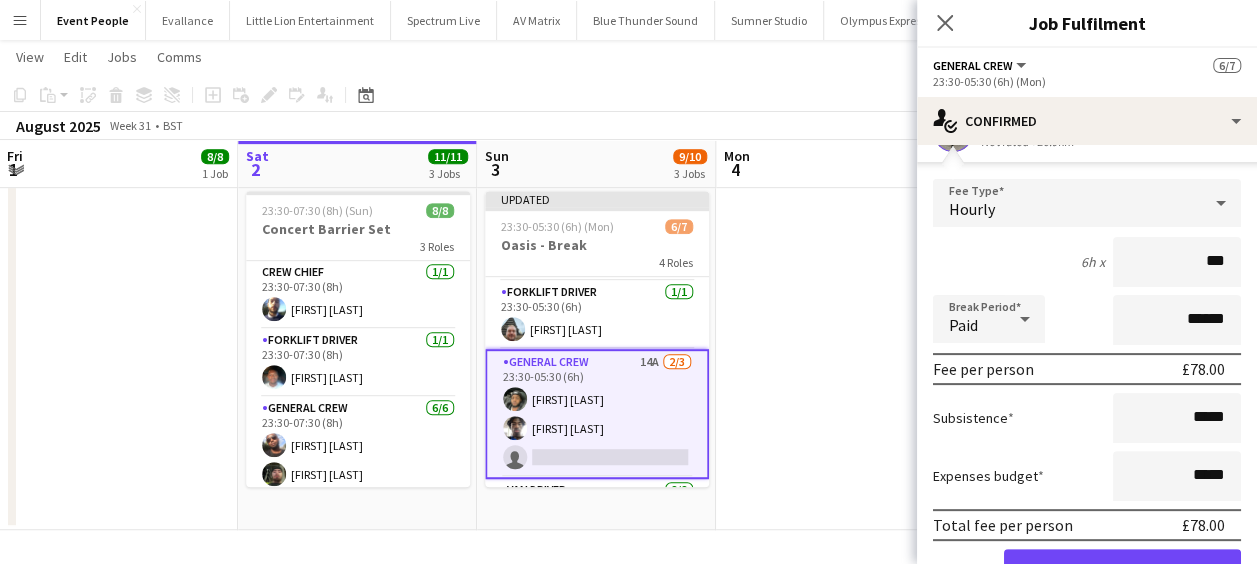 type on "***" 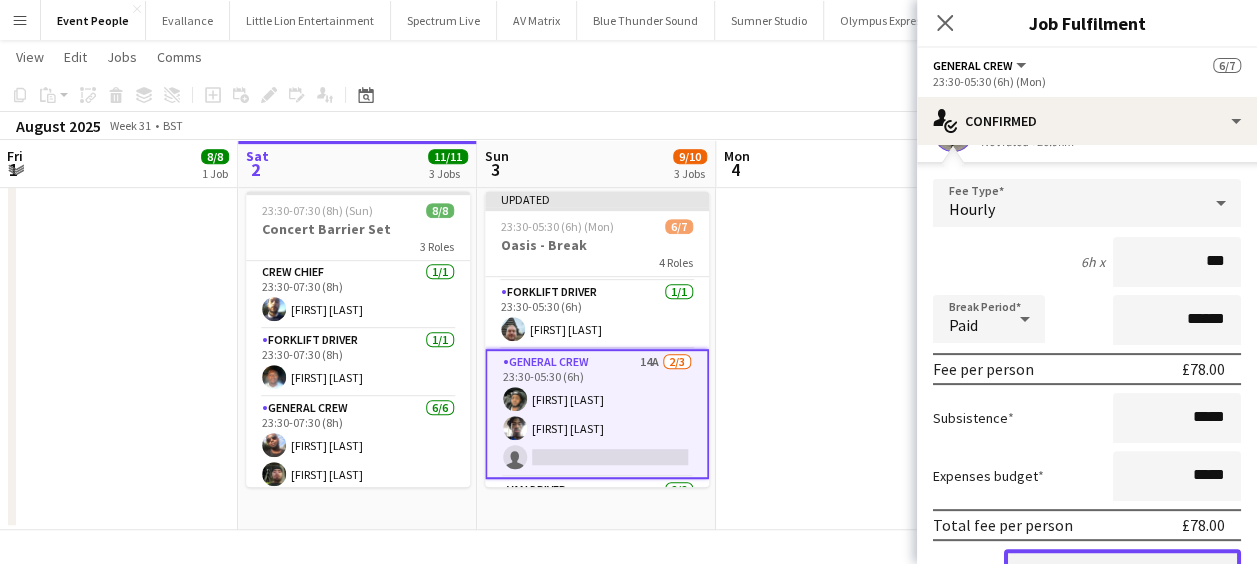 click on "Confirm" at bounding box center (1122, 569) 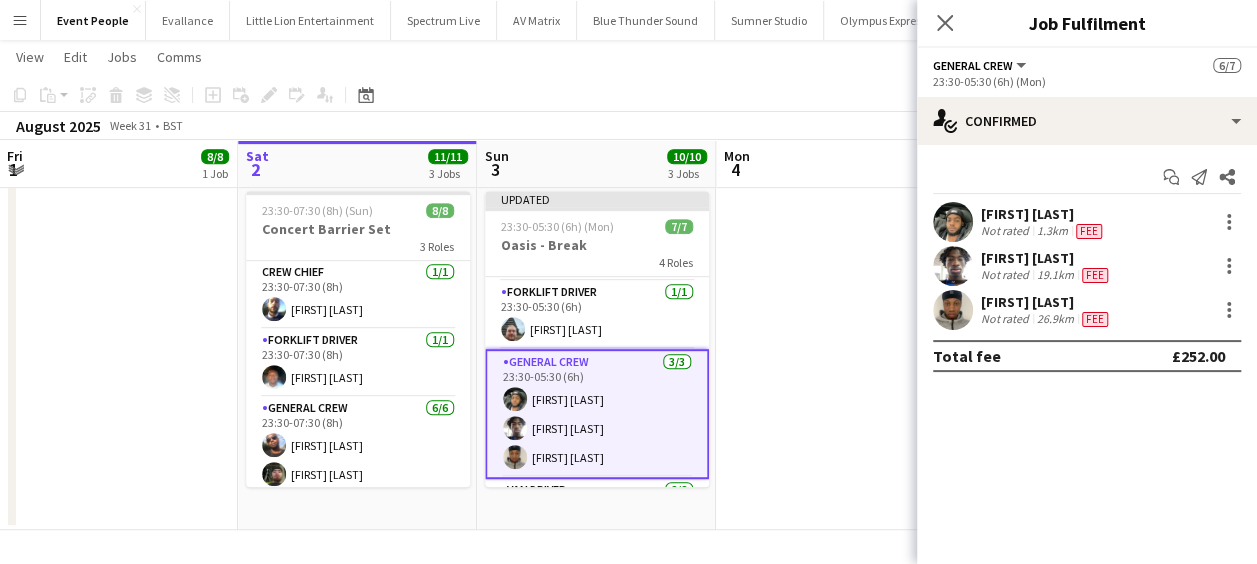 scroll, scrollTop: 0, scrollLeft: 0, axis: both 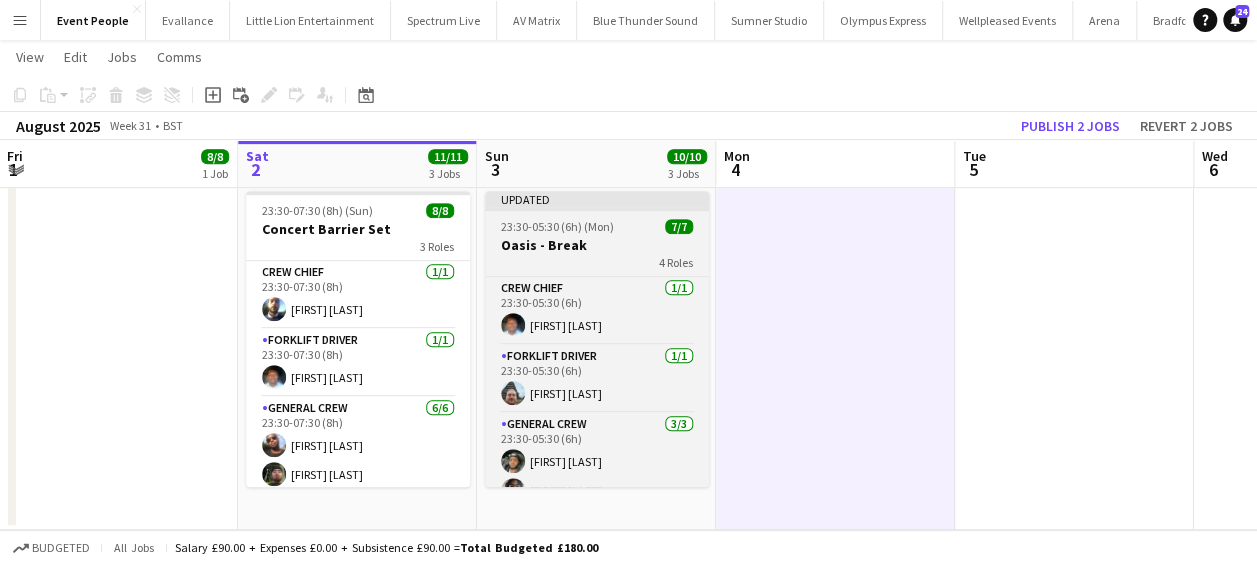 click on "Oasis - Break" at bounding box center (597, 245) 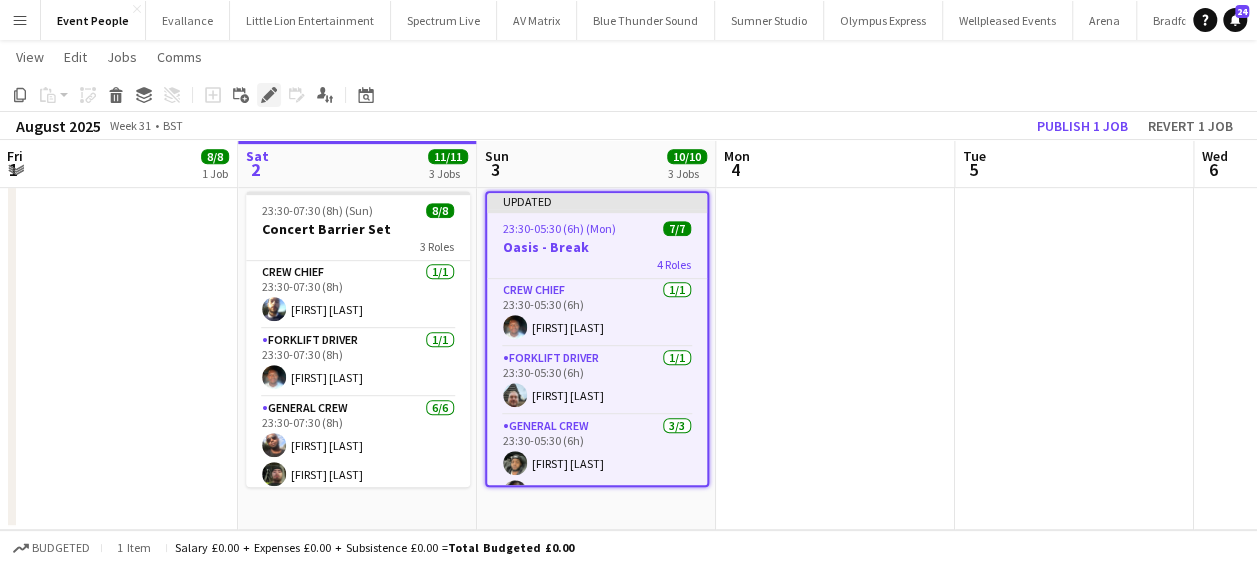 click 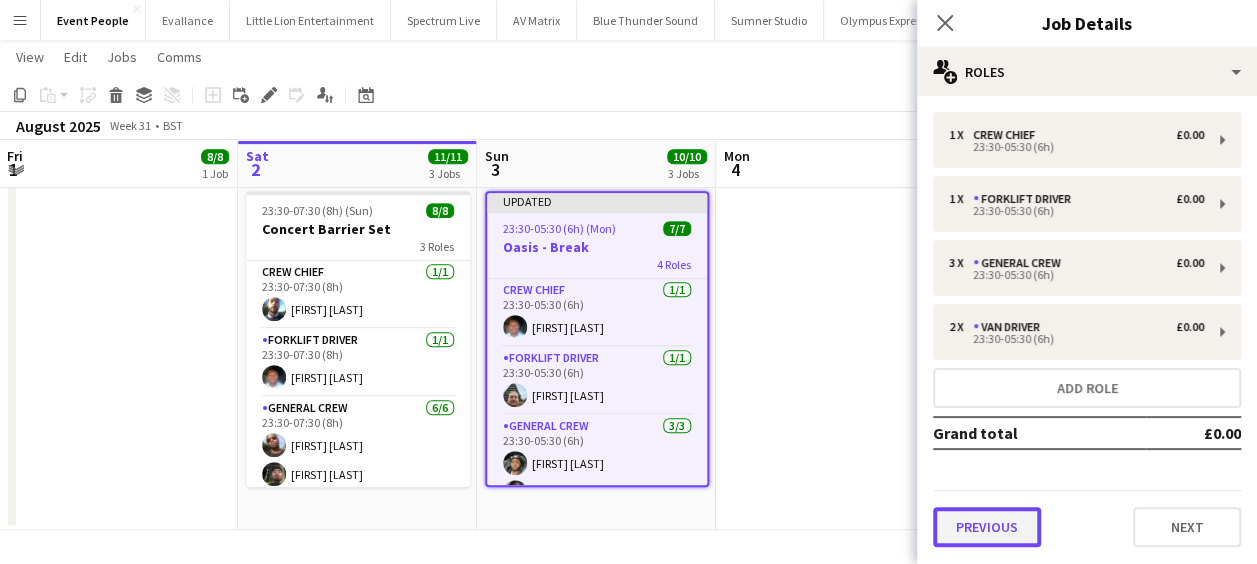 click on "Previous" at bounding box center (987, 527) 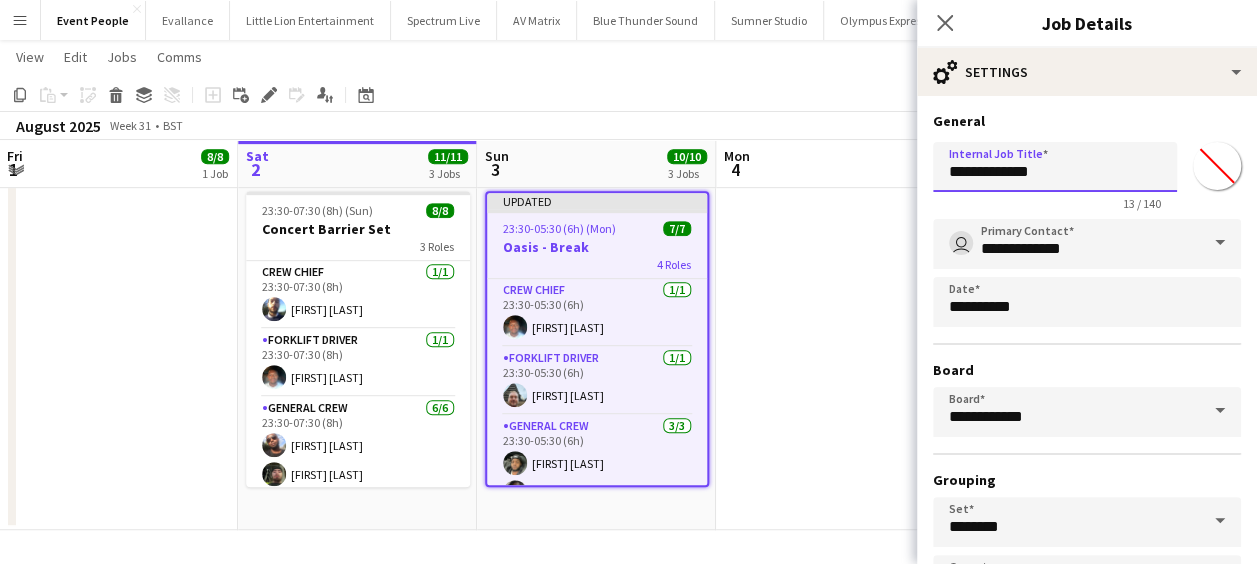 click on "**********" at bounding box center (1055, 167) 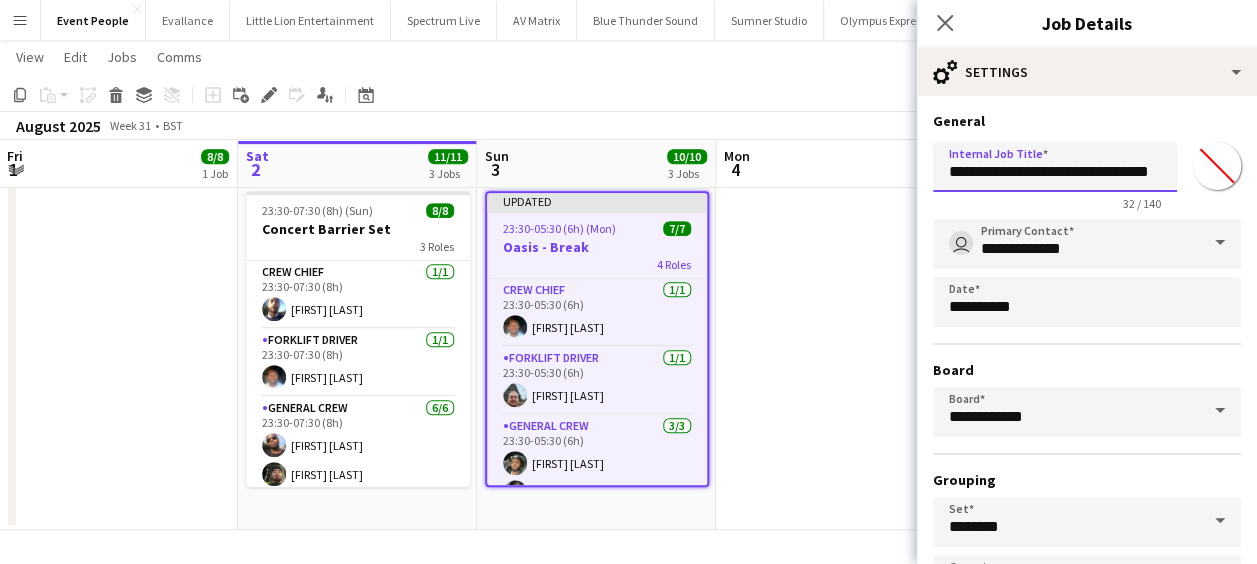 scroll, scrollTop: 0, scrollLeft: 2, axis: horizontal 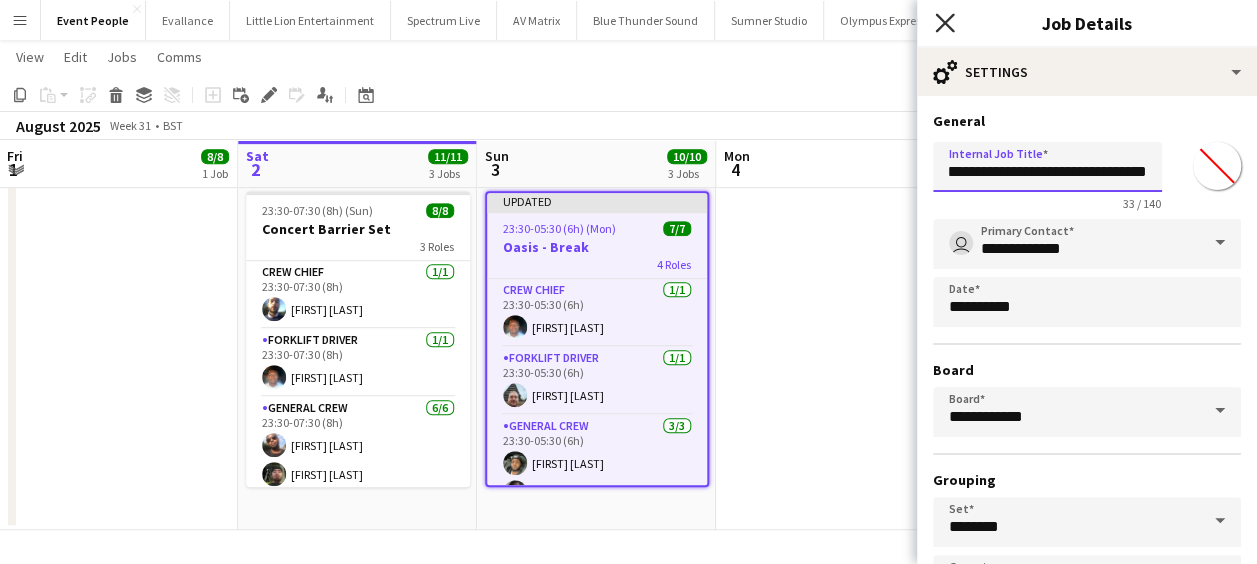 type on "**********" 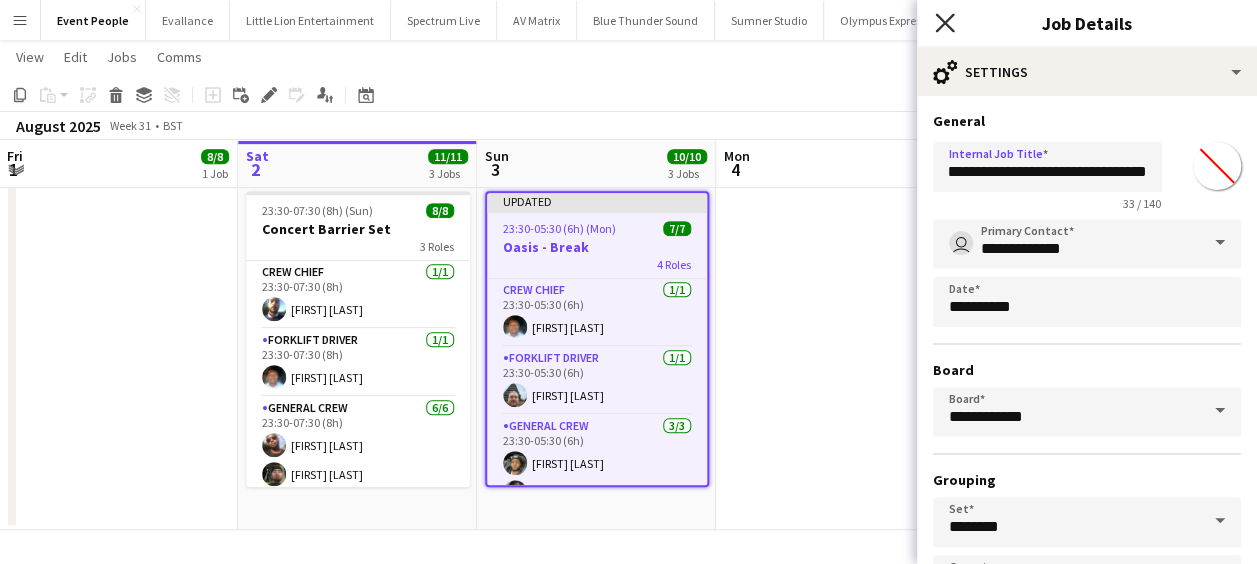 click on "Close pop-in" 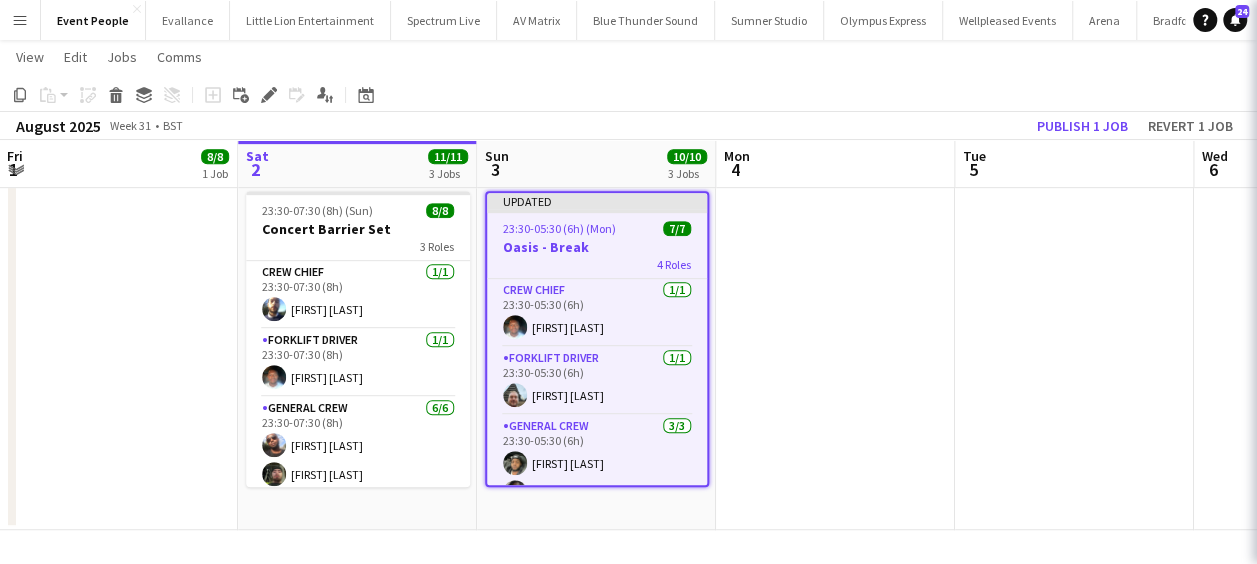 scroll, scrollTop: 0, scrollLeft: 0, axis: both 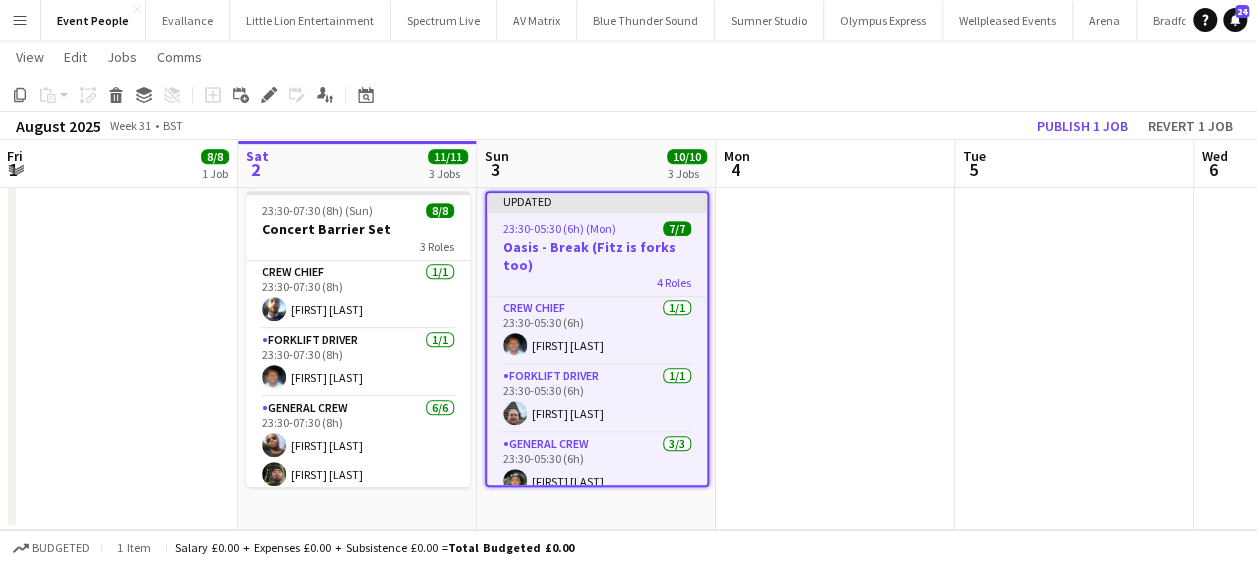 click at bounding box center (835, 159) 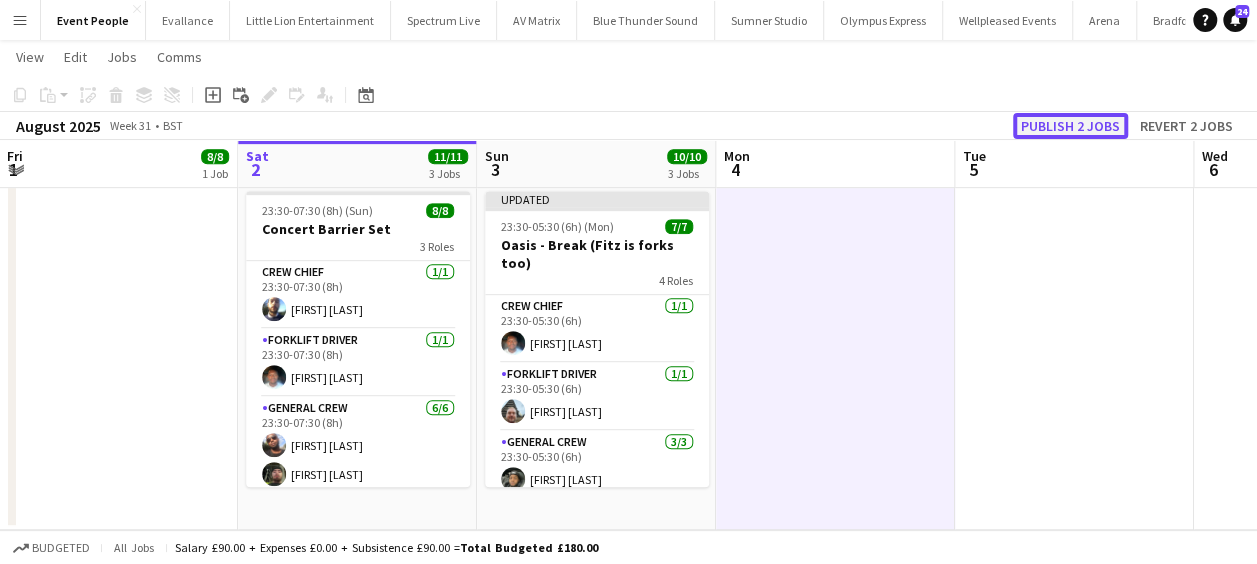 click on "Publish 2 jobs" 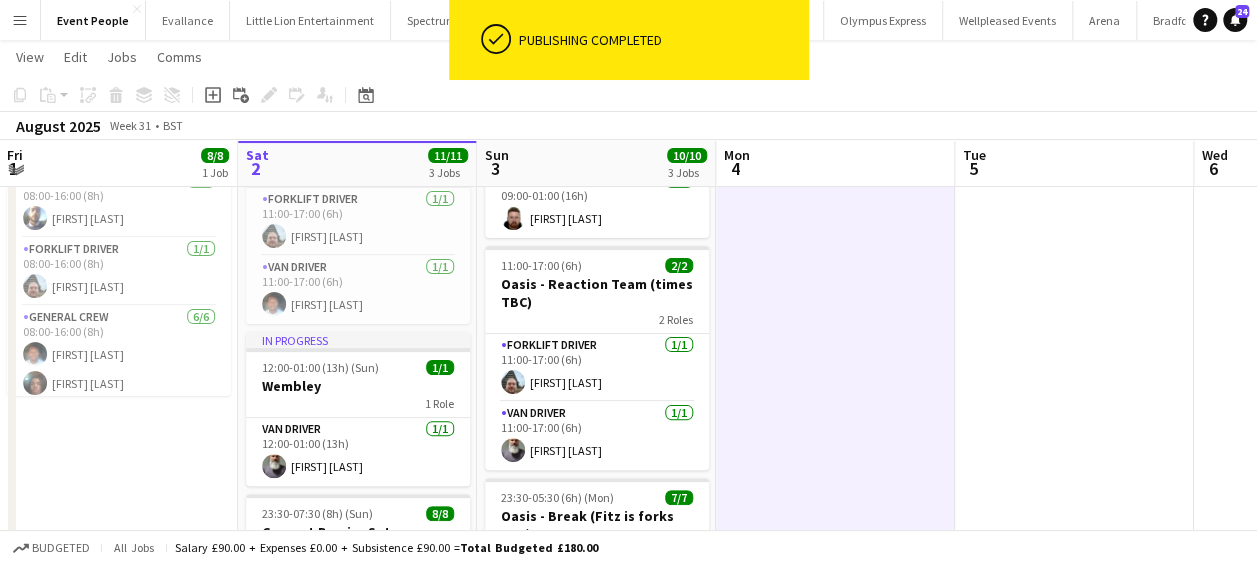 scroll, scrollTop: 14, scrollLeft: 0, axis: vertical 